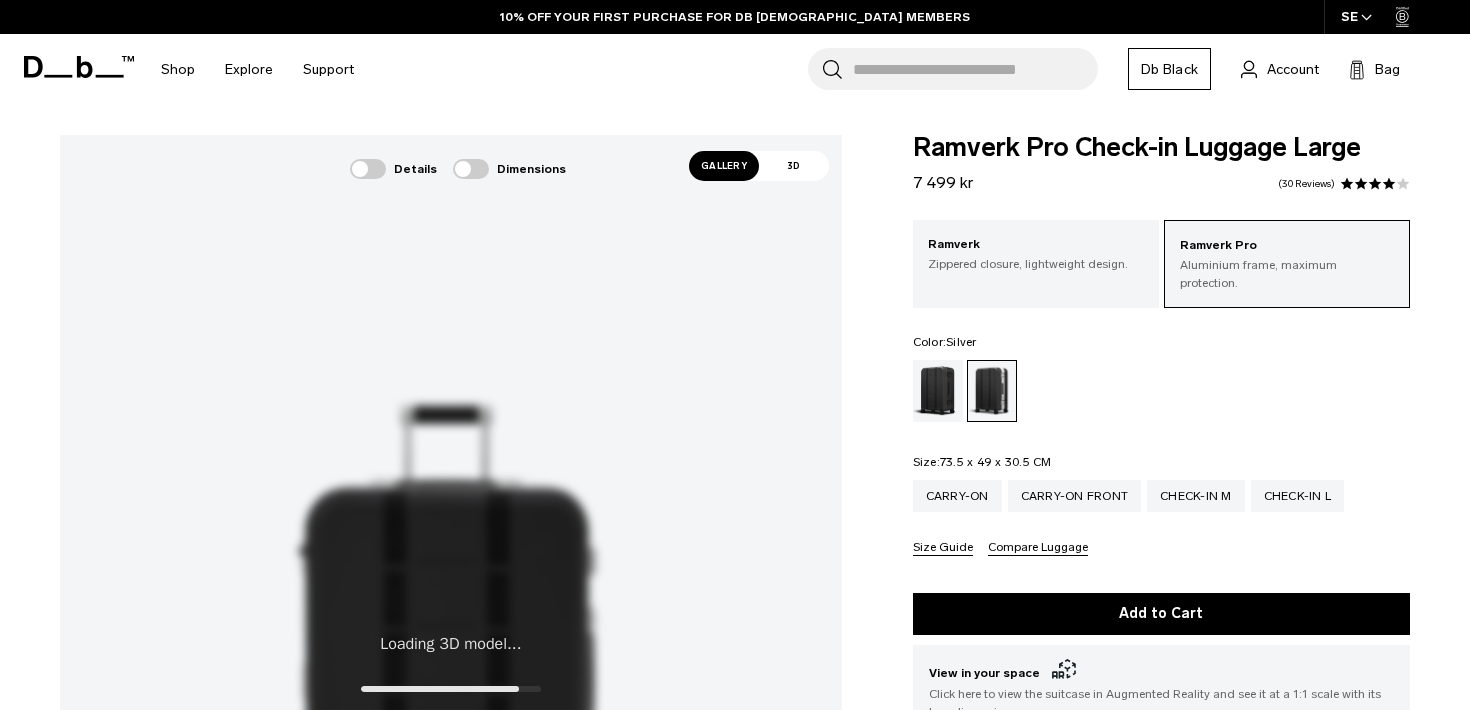 scroll, scrollTop: 0, scrollLeft: 0, axis: both 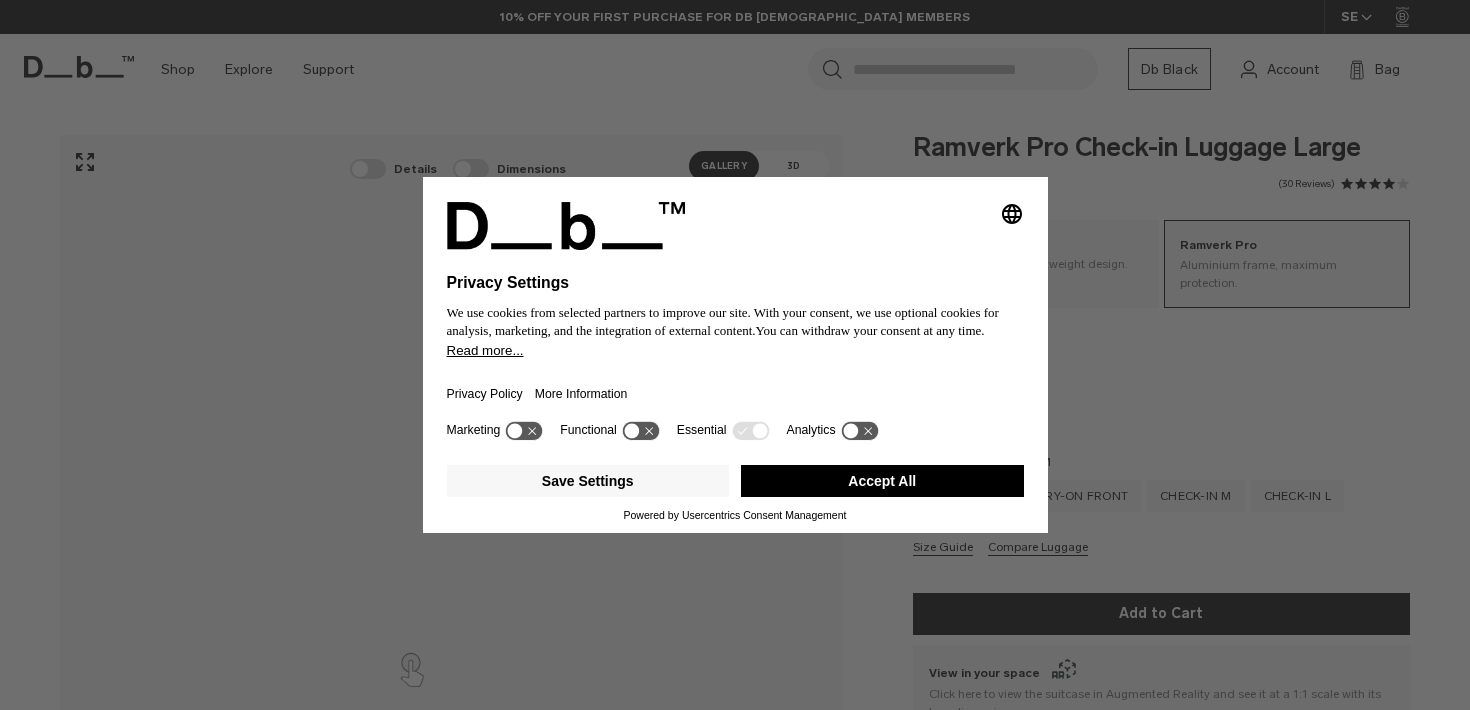 click on "Accept All" at bounding box center [882, 481] 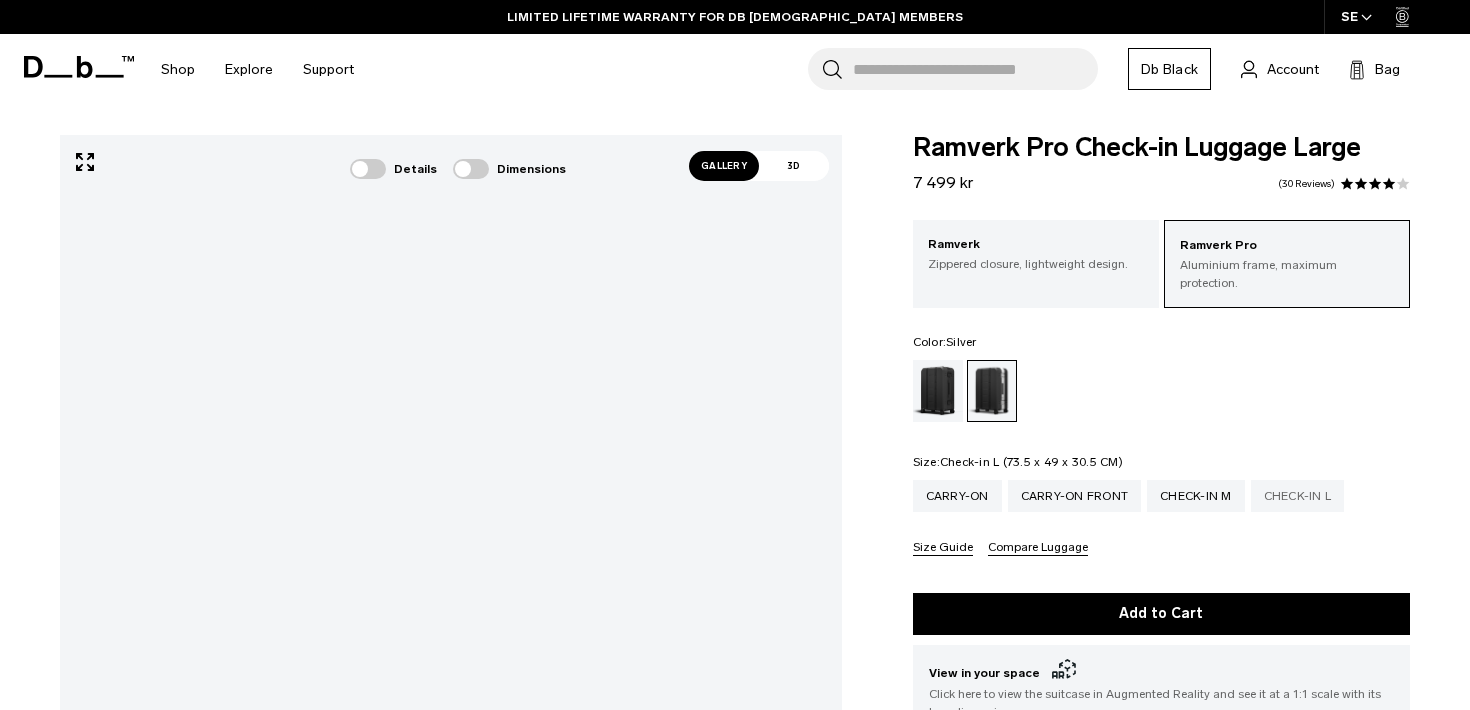click on "Check-in L" at bounding box center [1298, 496] 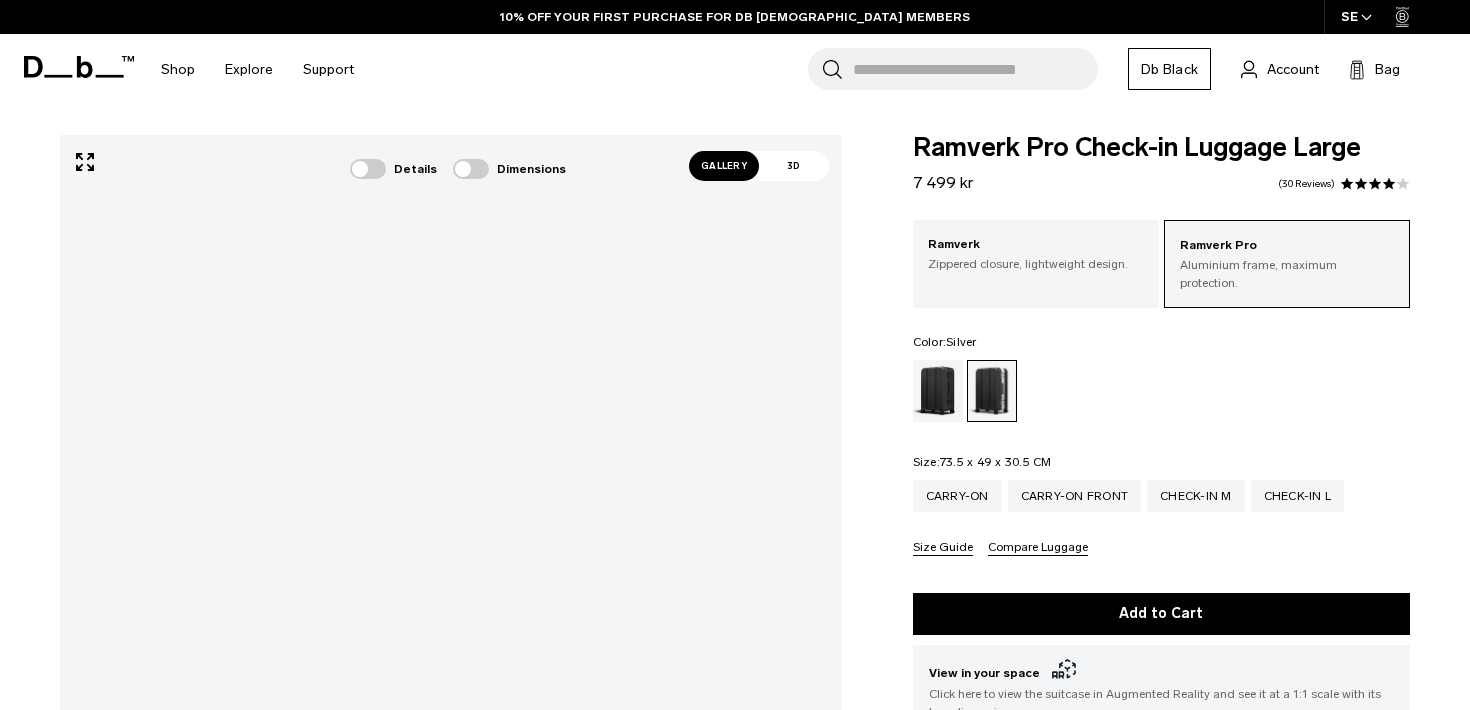 scroll, scrollTop: 0, scrollLeft: 0, axis: both 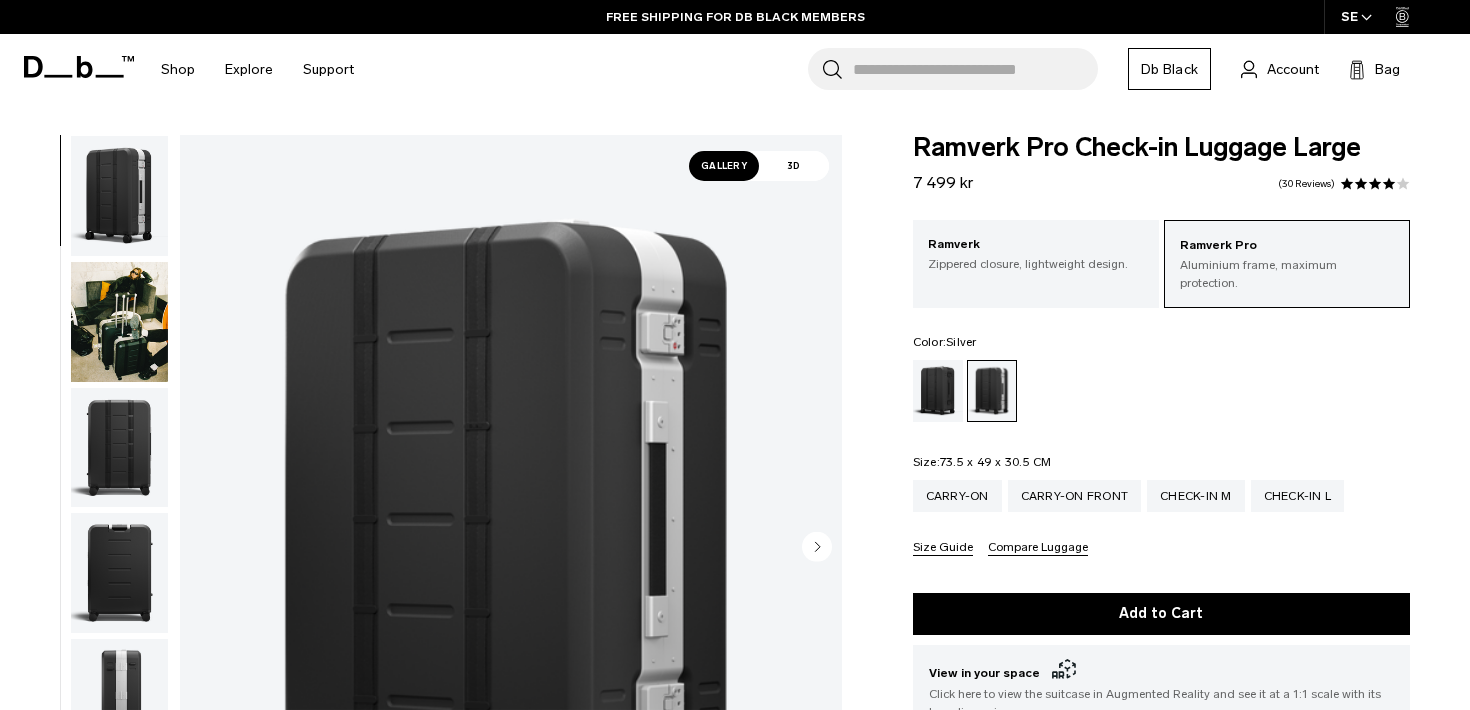 click at bounding box center [119, 448] 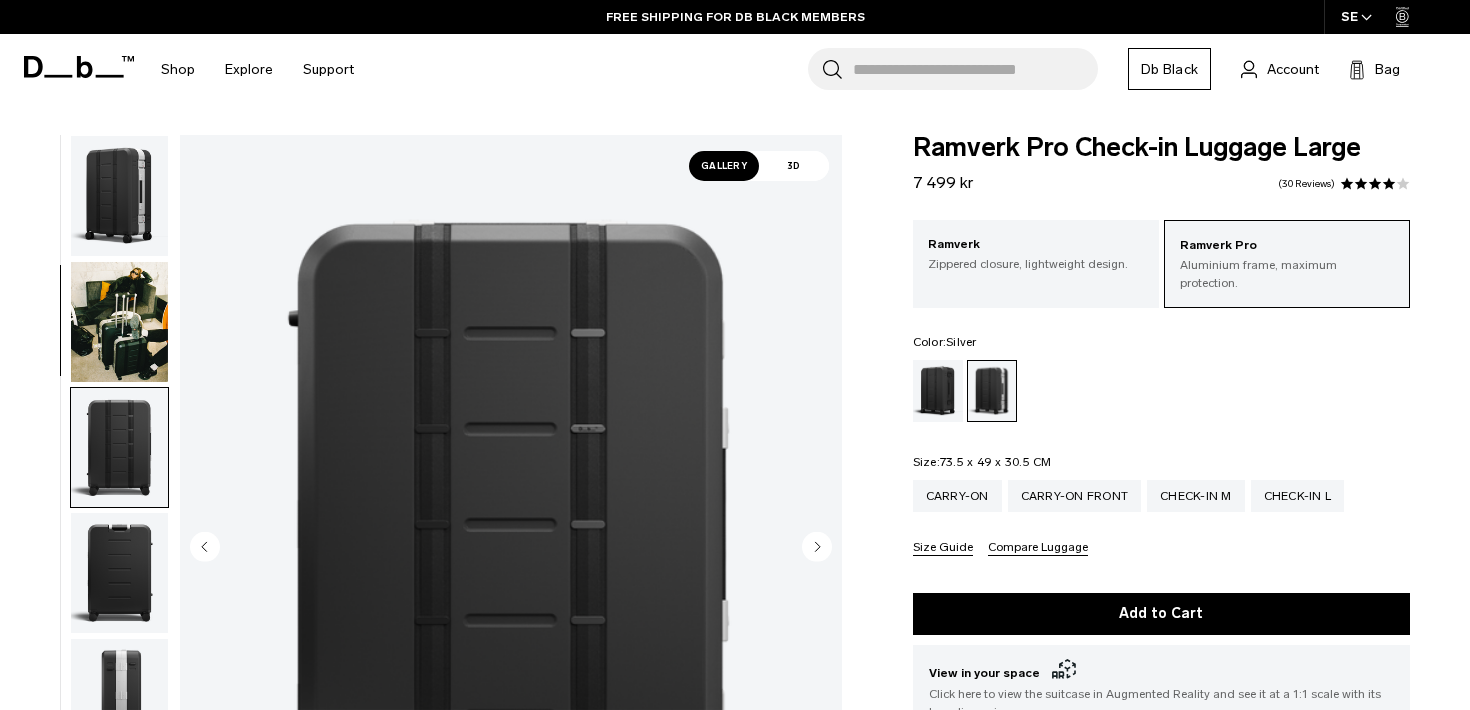 scroll, scrollTop: 255, scrollLeft: 0, axis: vertical 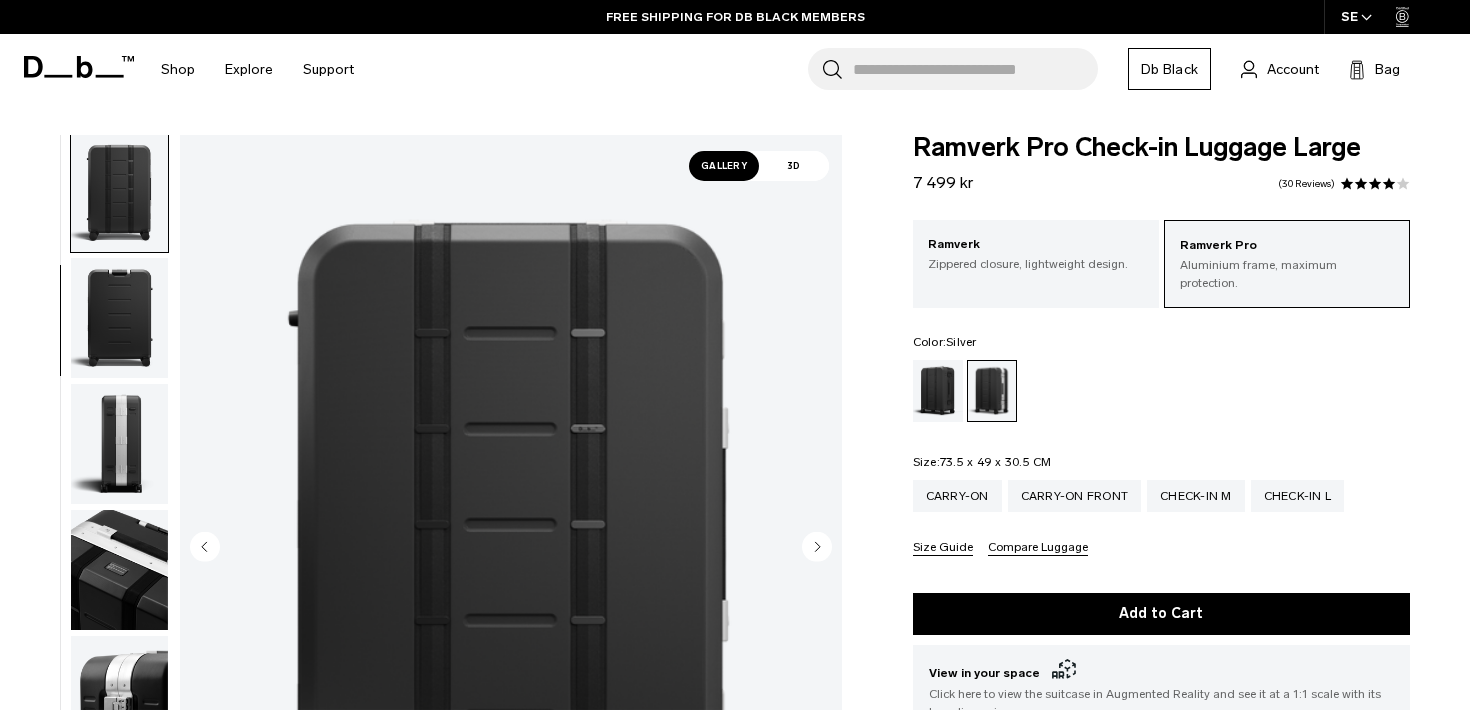 click at bounding box center (119, 444) 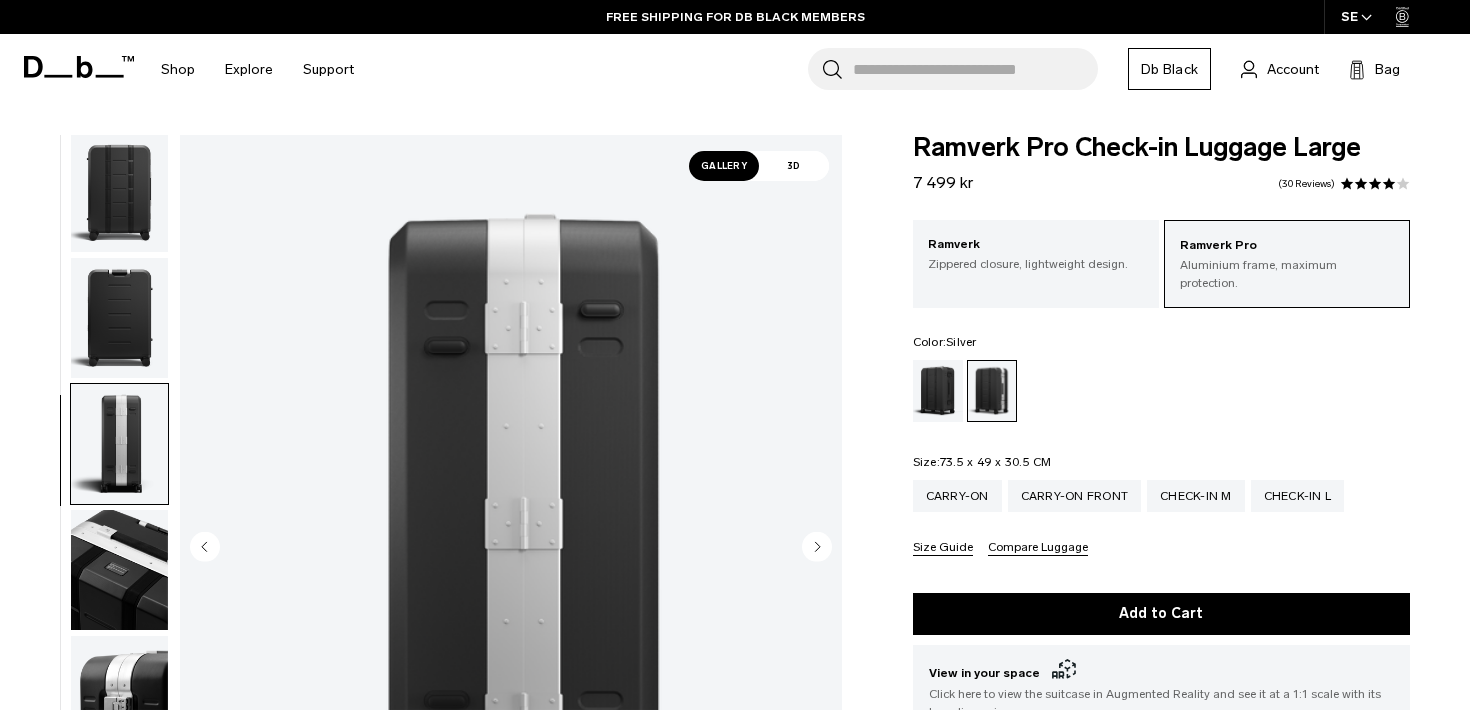 scroll, scrollTop: 509, scrollLeft: 0, axis: vertical 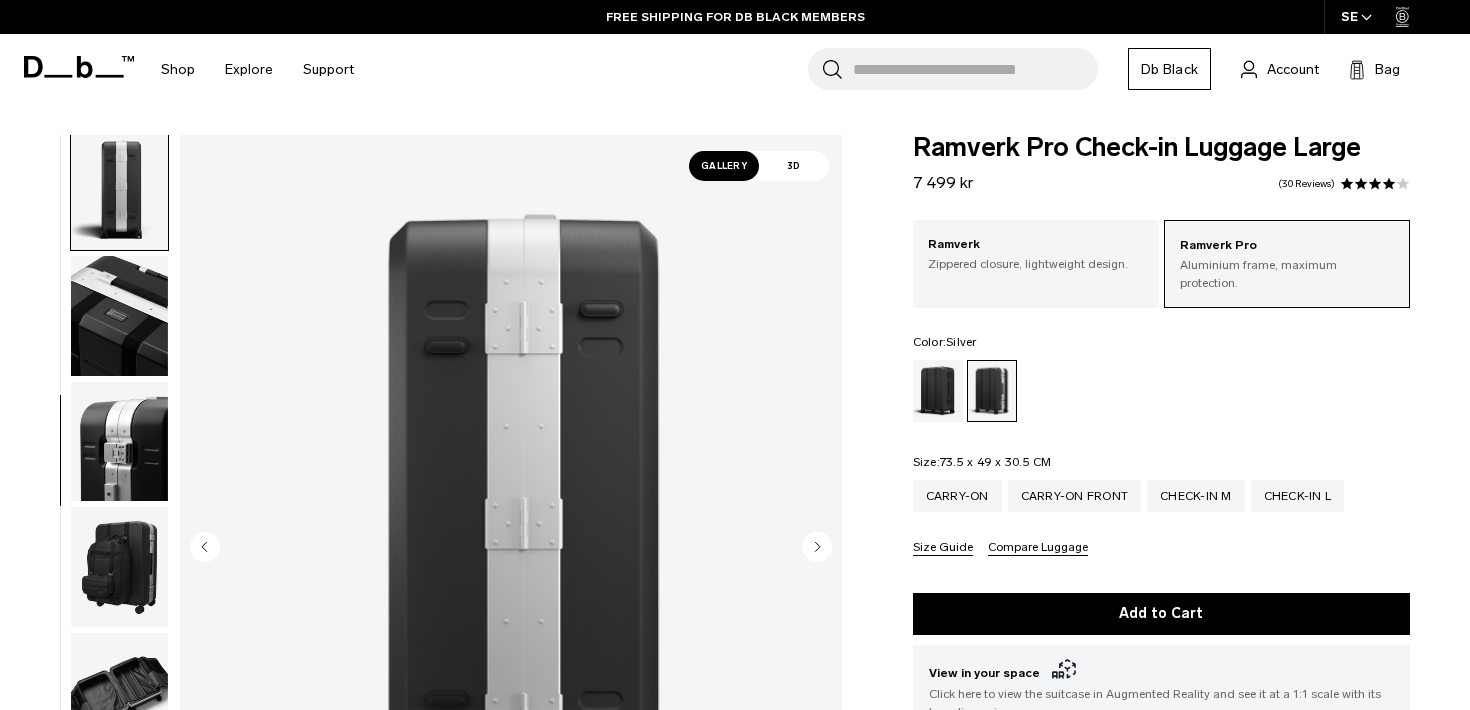 click at bounding box center (119, 442) 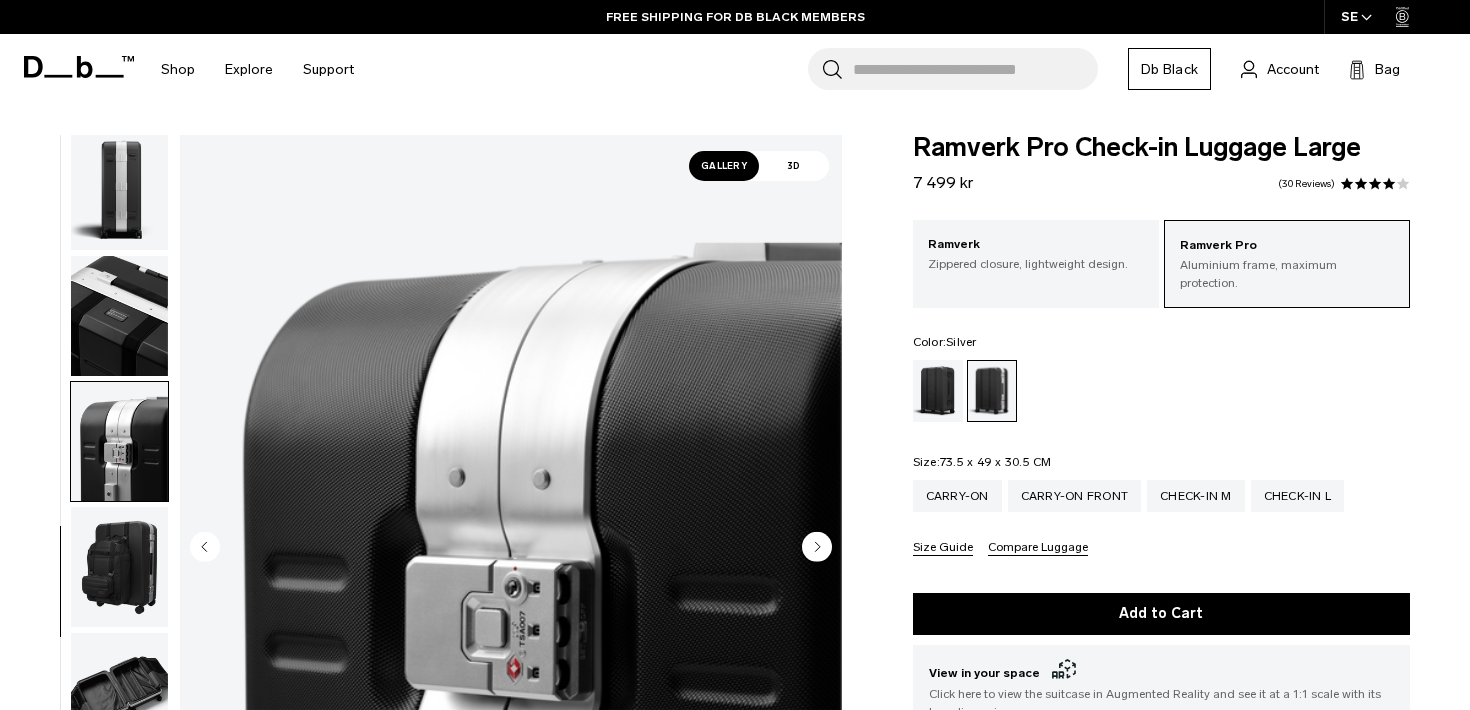 scroll, scrollTop: 696, scrollLeft: 0, axis: vertical 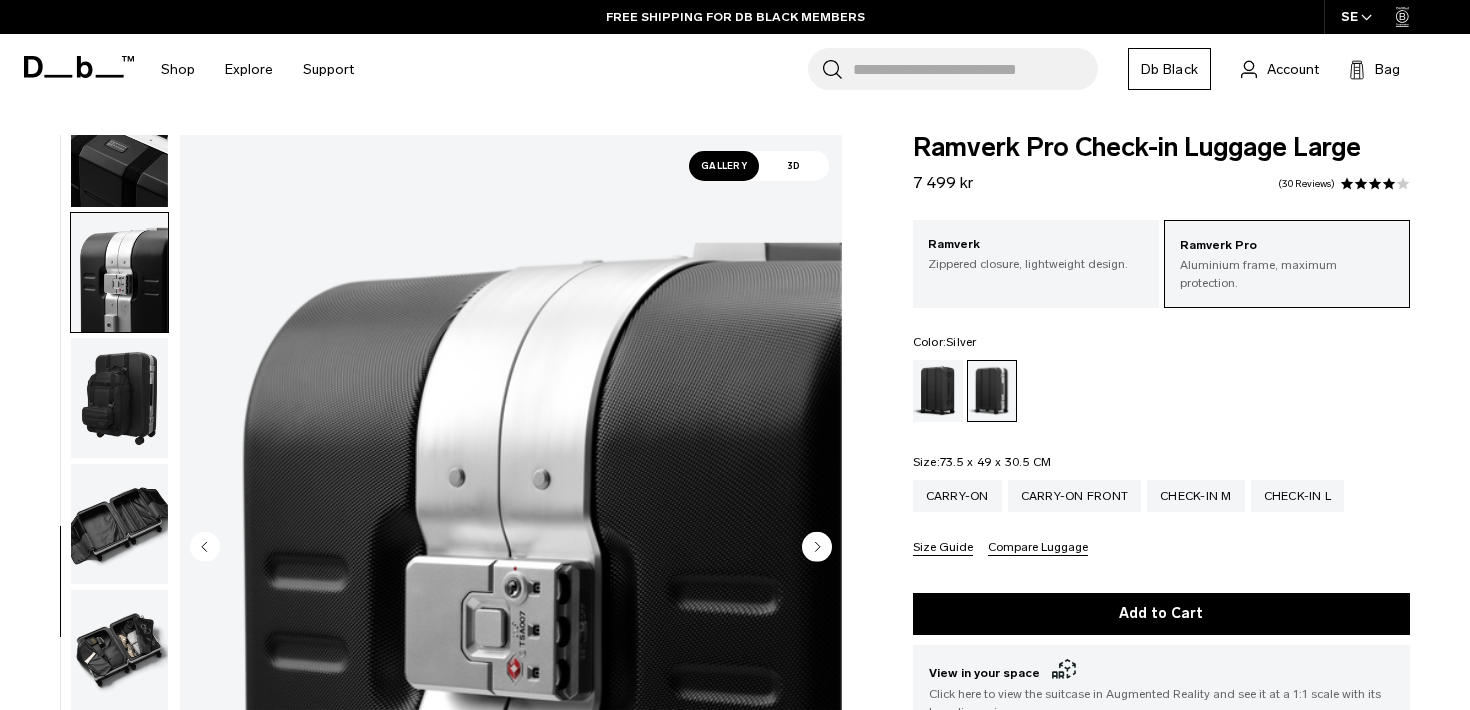 click at bounding box center [119, 524] 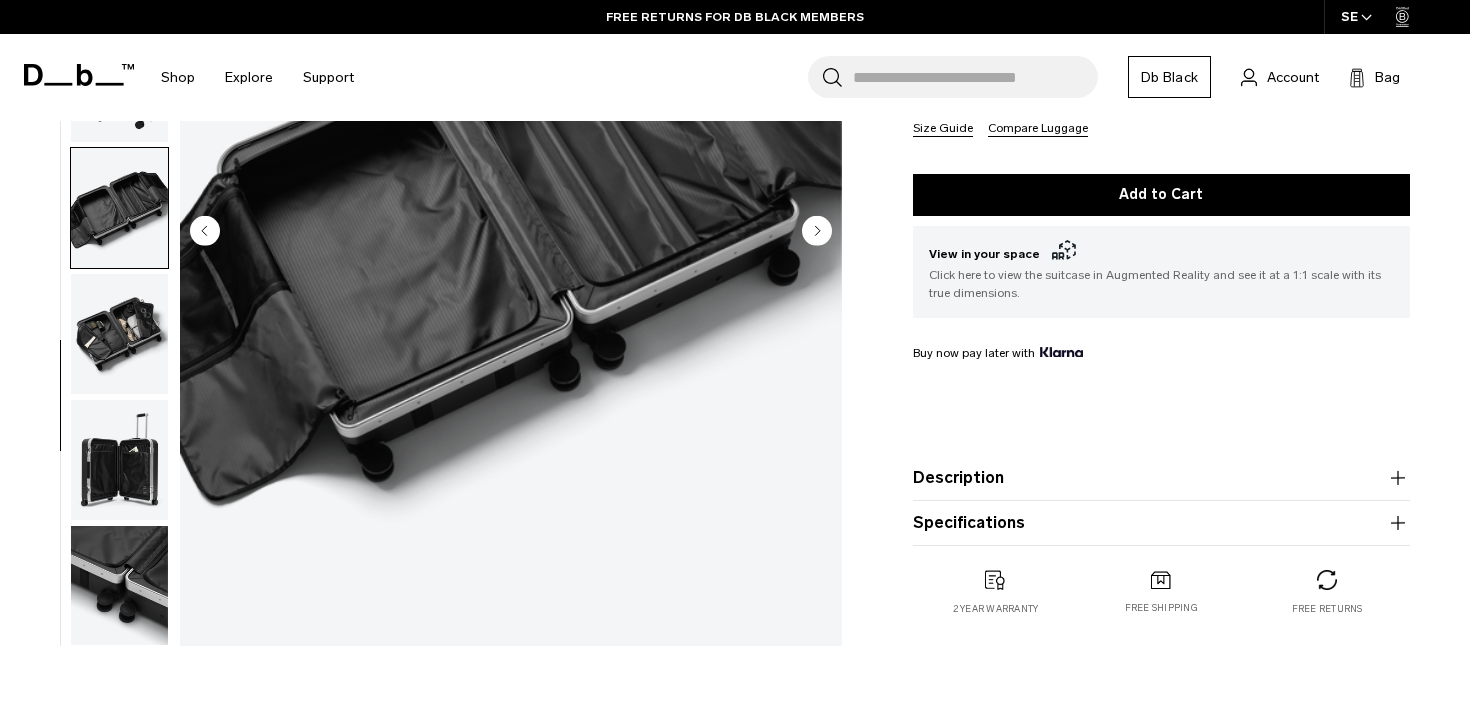 scroll, scrollTop: 420, scrollLeft: 0, axis: vertical 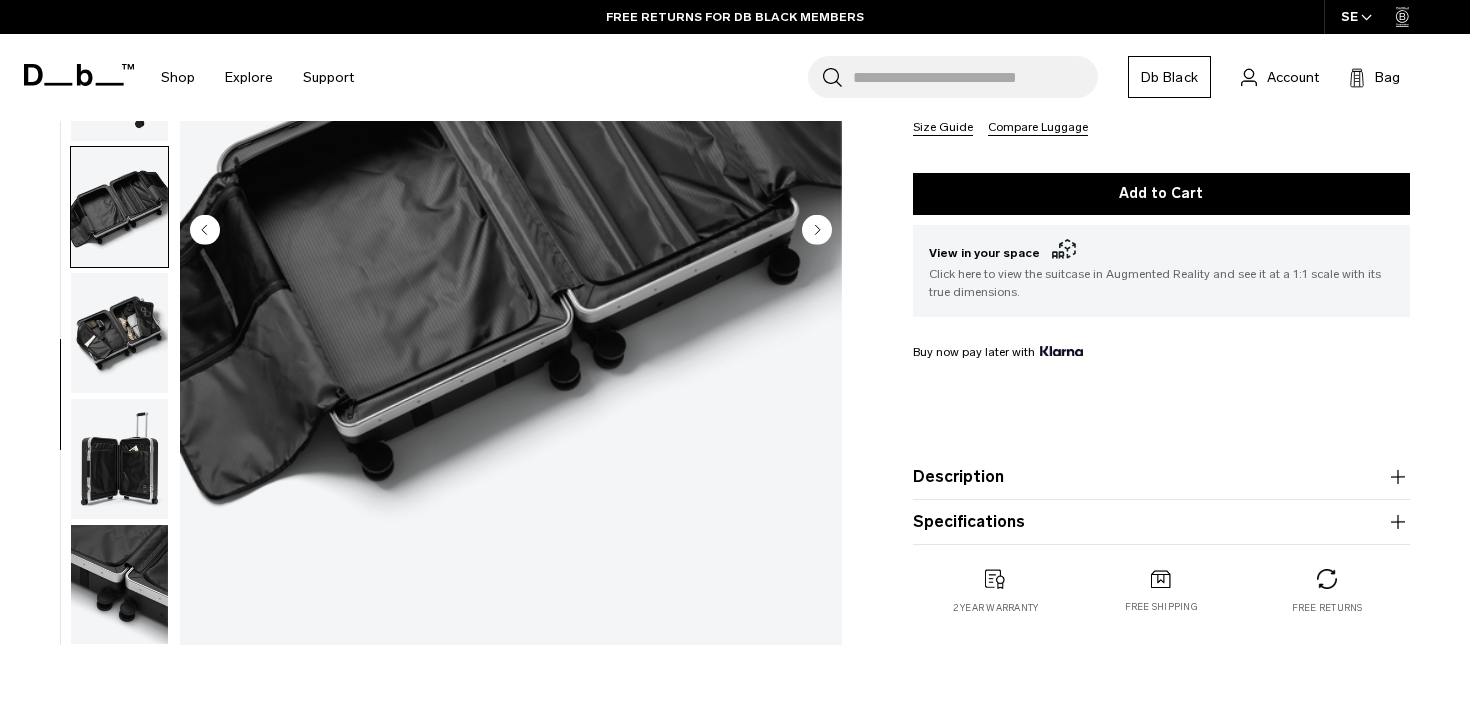 click at bounding box center [119, 459] 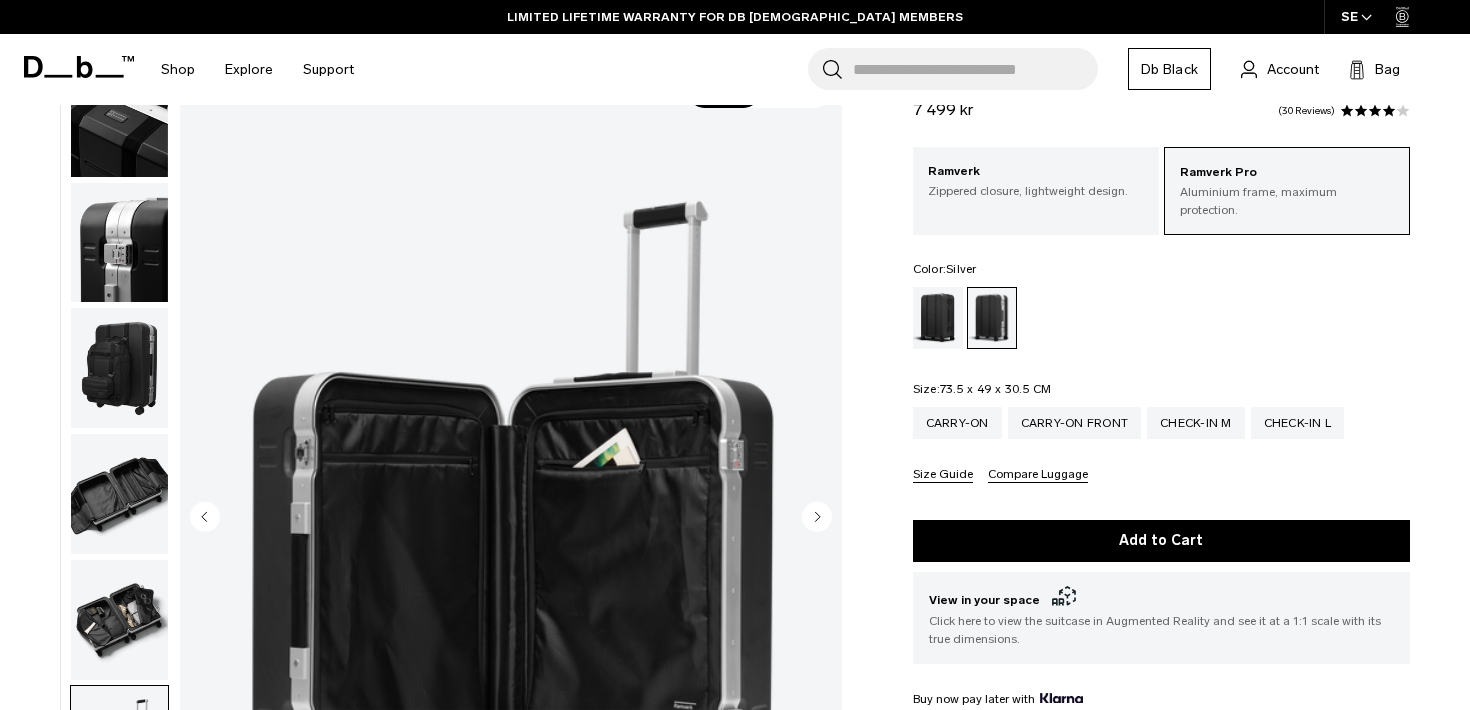 scroll, scrollTop: 71, scrollLeft: 0, axis: vertical 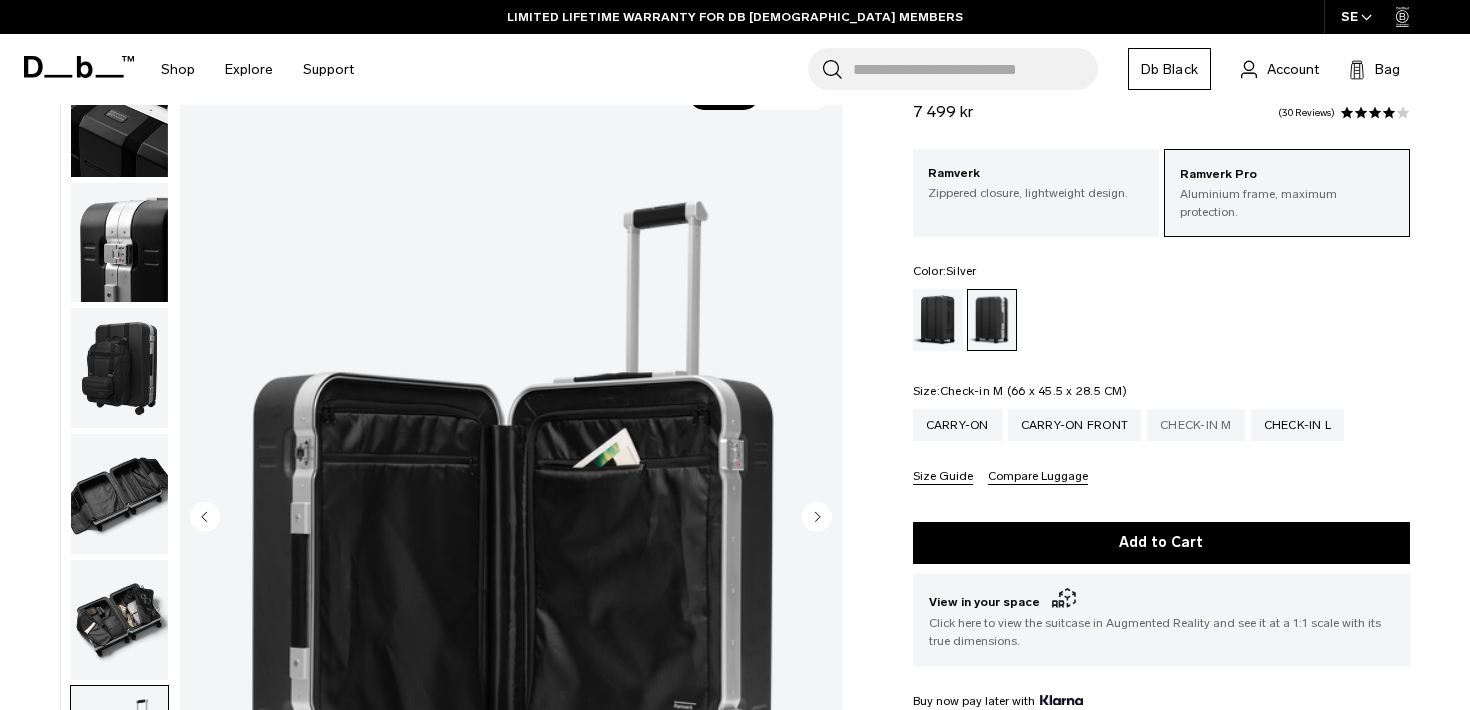 click on "Check-in M" at bounding box center (1196, 425) 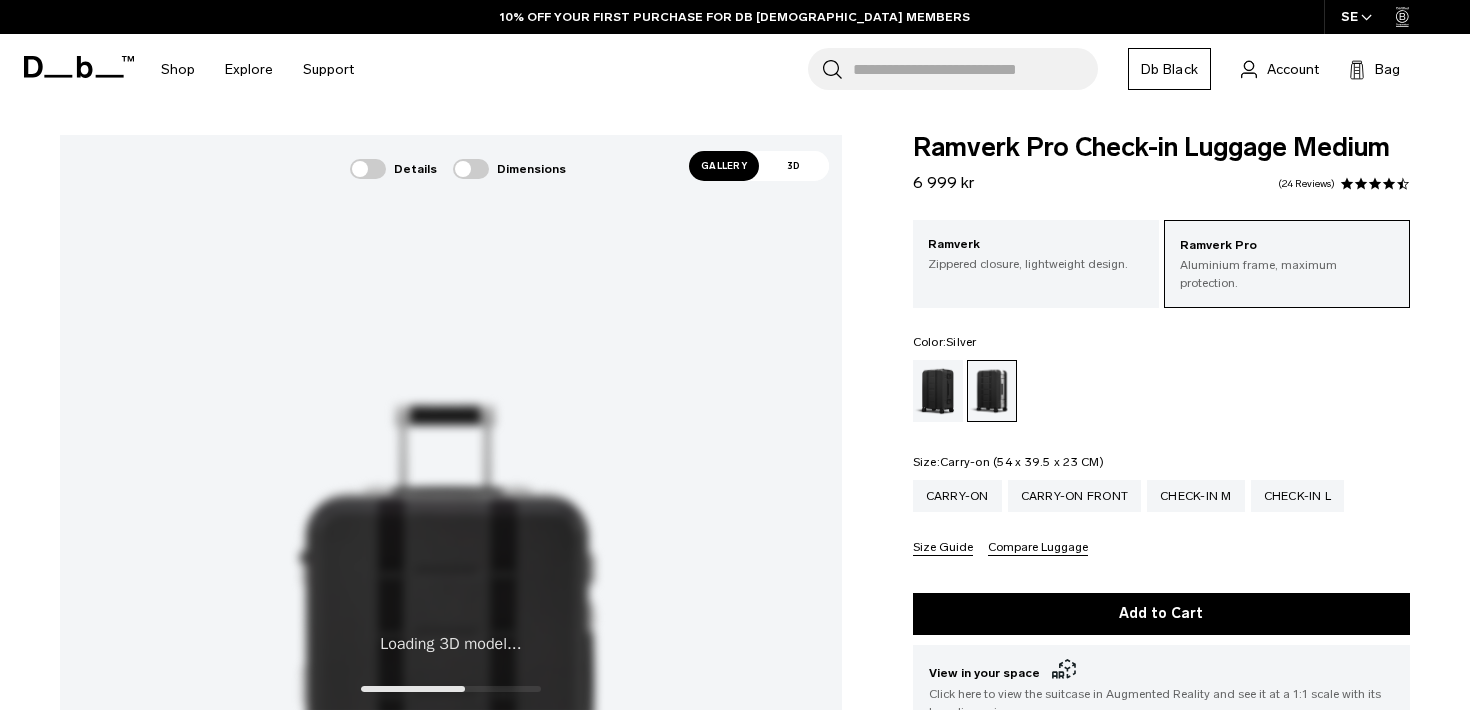 scroll, scrollTop: 0, scrollLeft: 0, axis: both 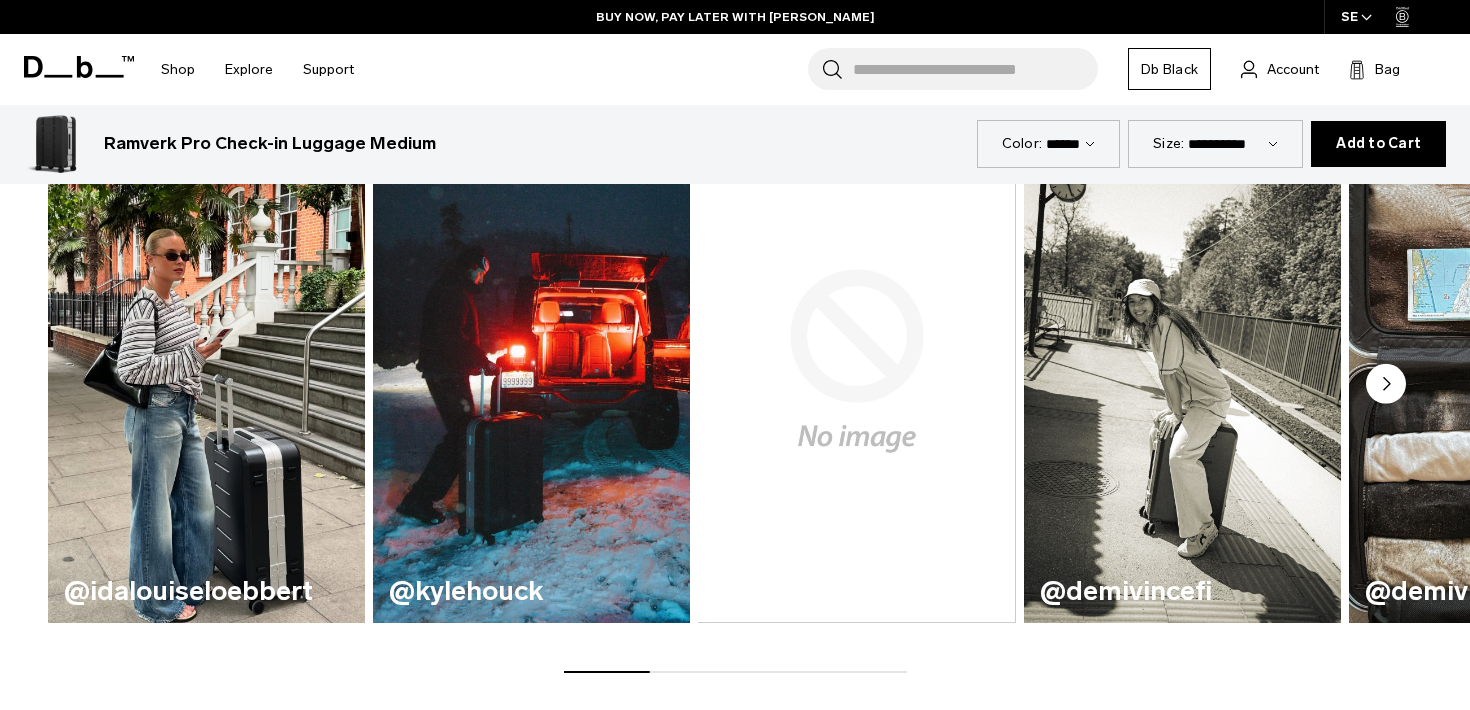 click 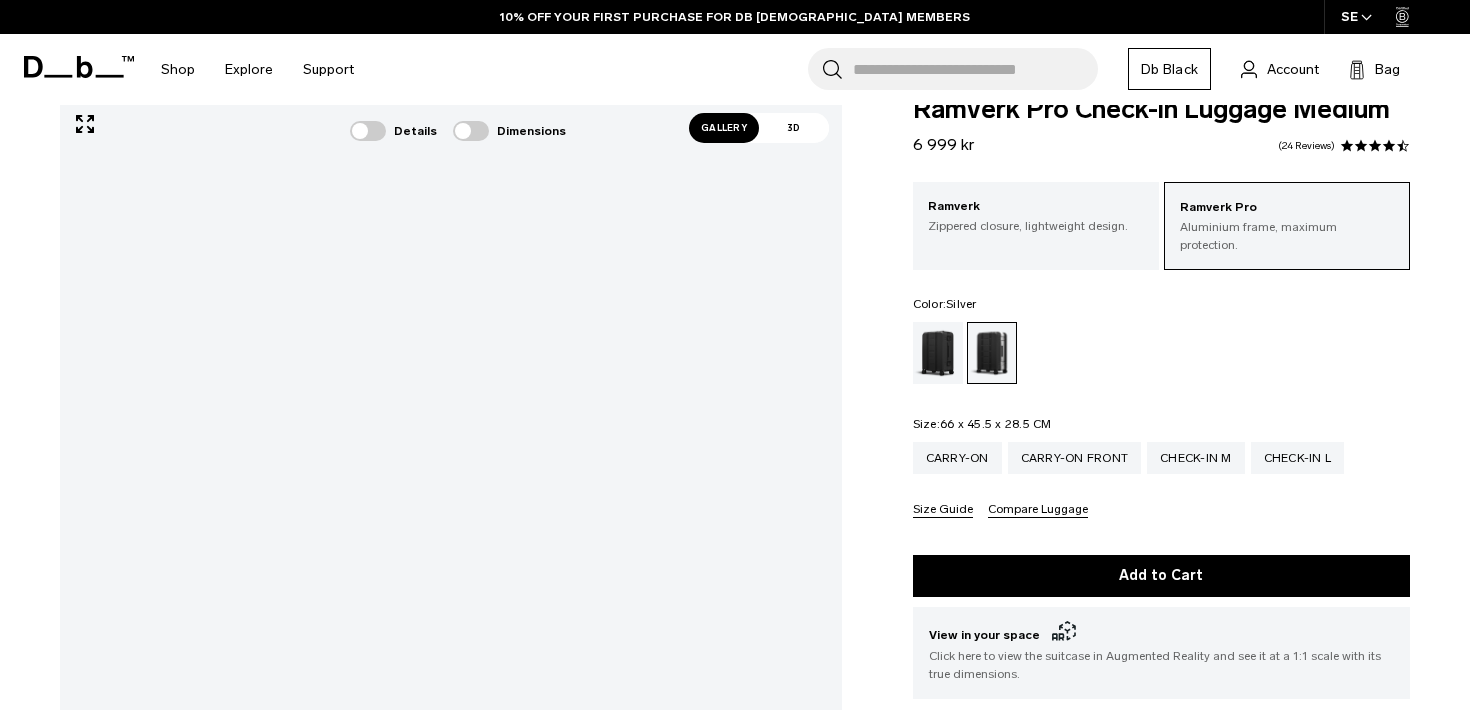scroll, scrollTop: 37, scrollLeft: 0, axis: vertical 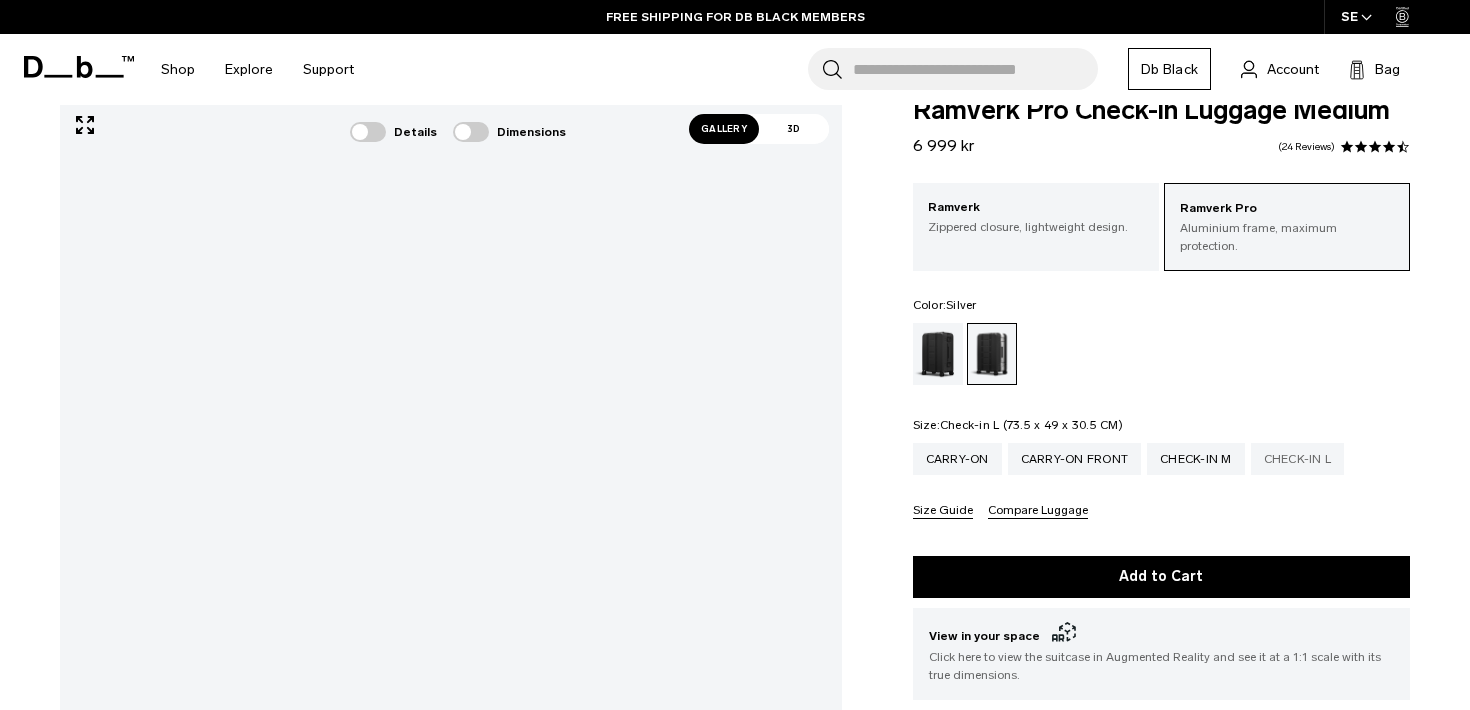 click on "Check-in L" at bounding box center (1298, 459) 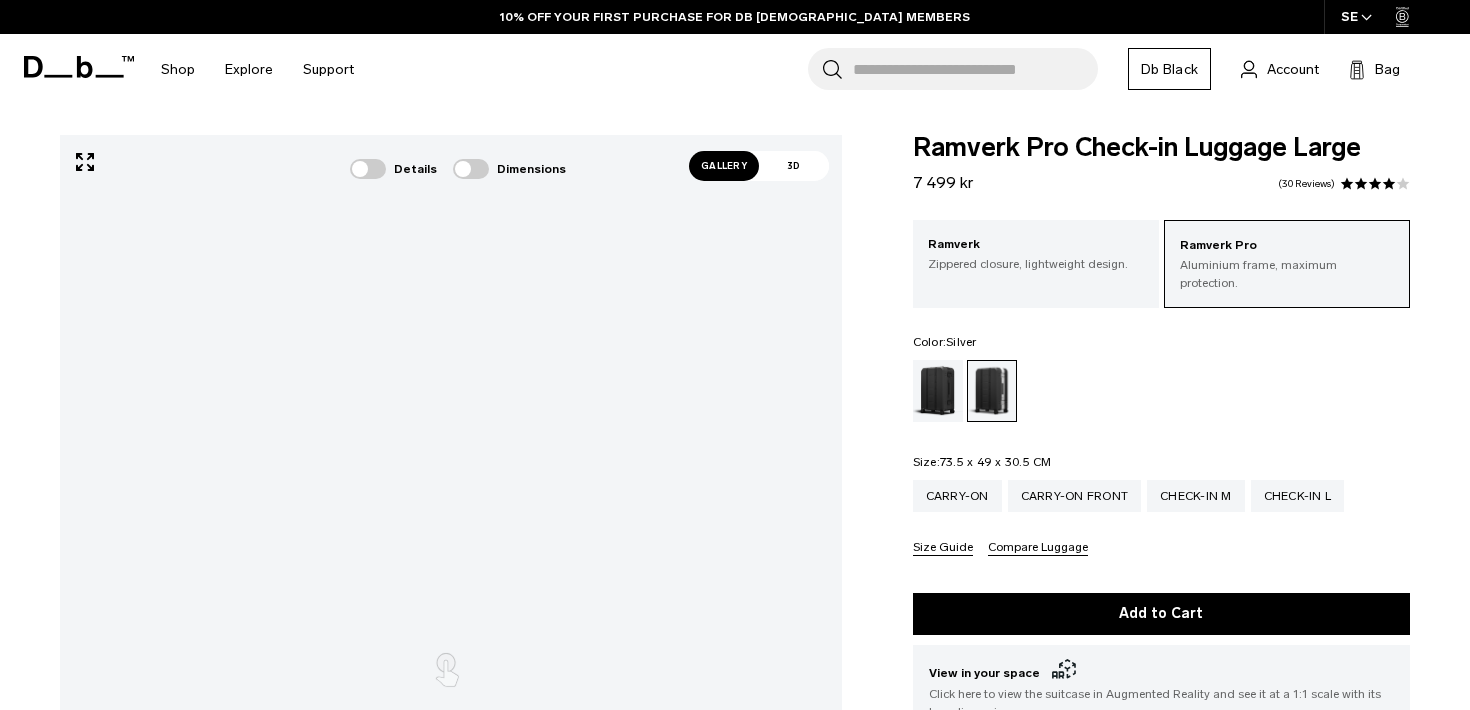 scroll, scrollTop: 0, scrollLeft: 0, axis: both 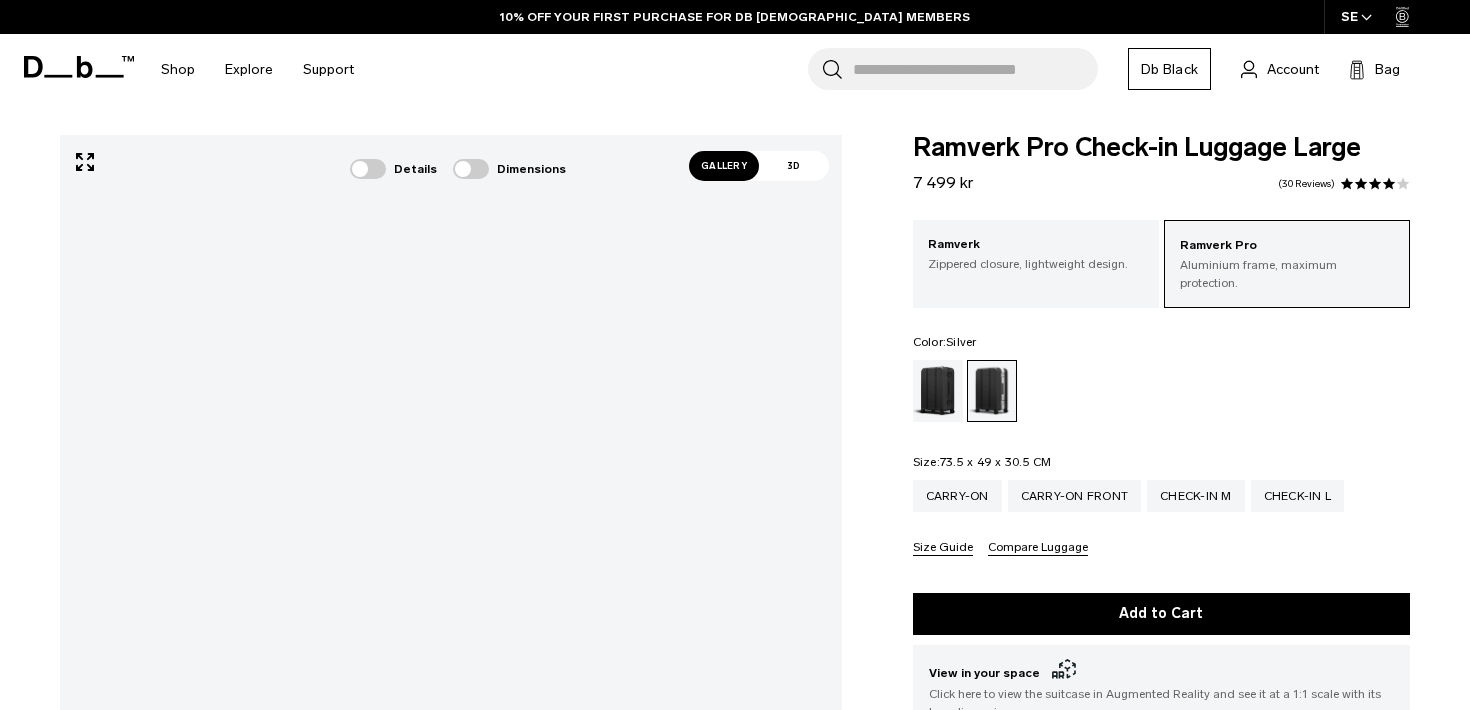 click on "Size Guide" at bounding box center (943, 548) 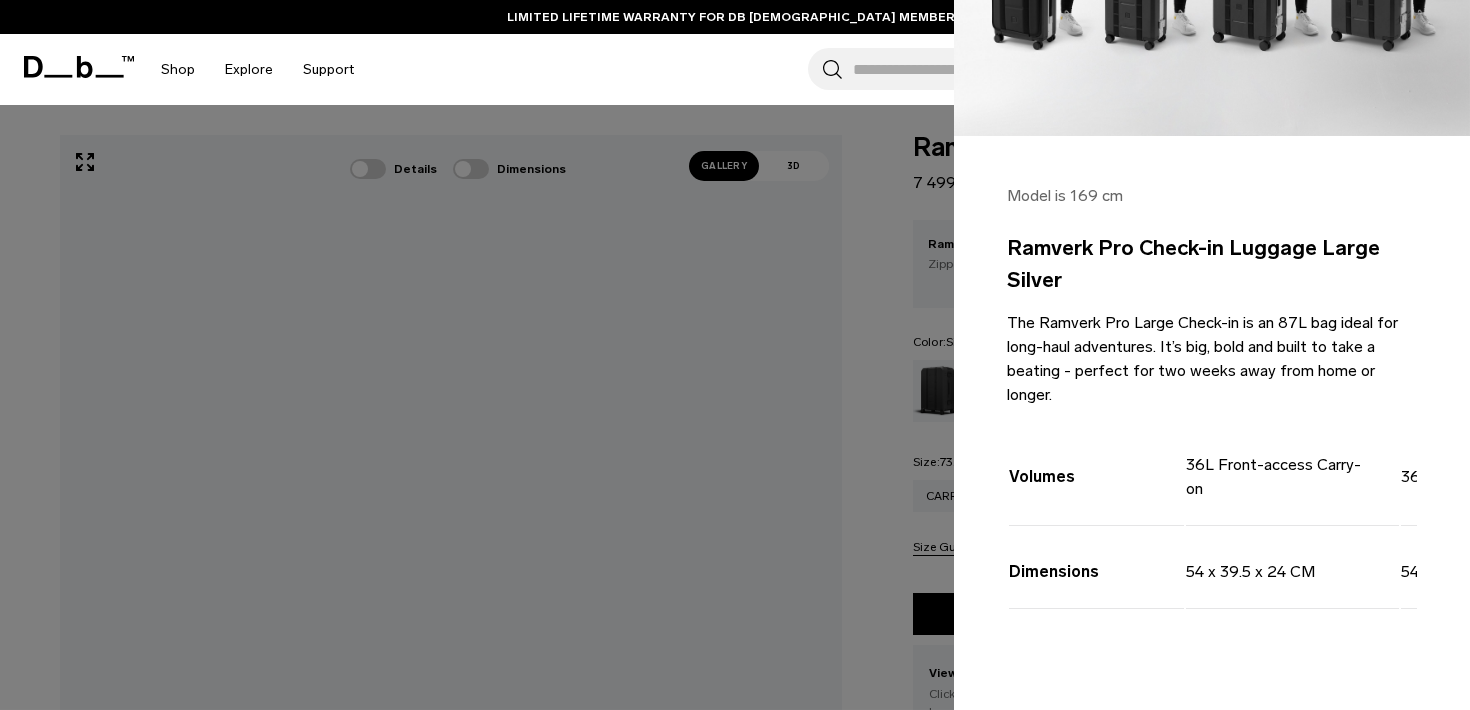 scroll, scrollTop: 379, scrollLeft: 0, axis: vertical 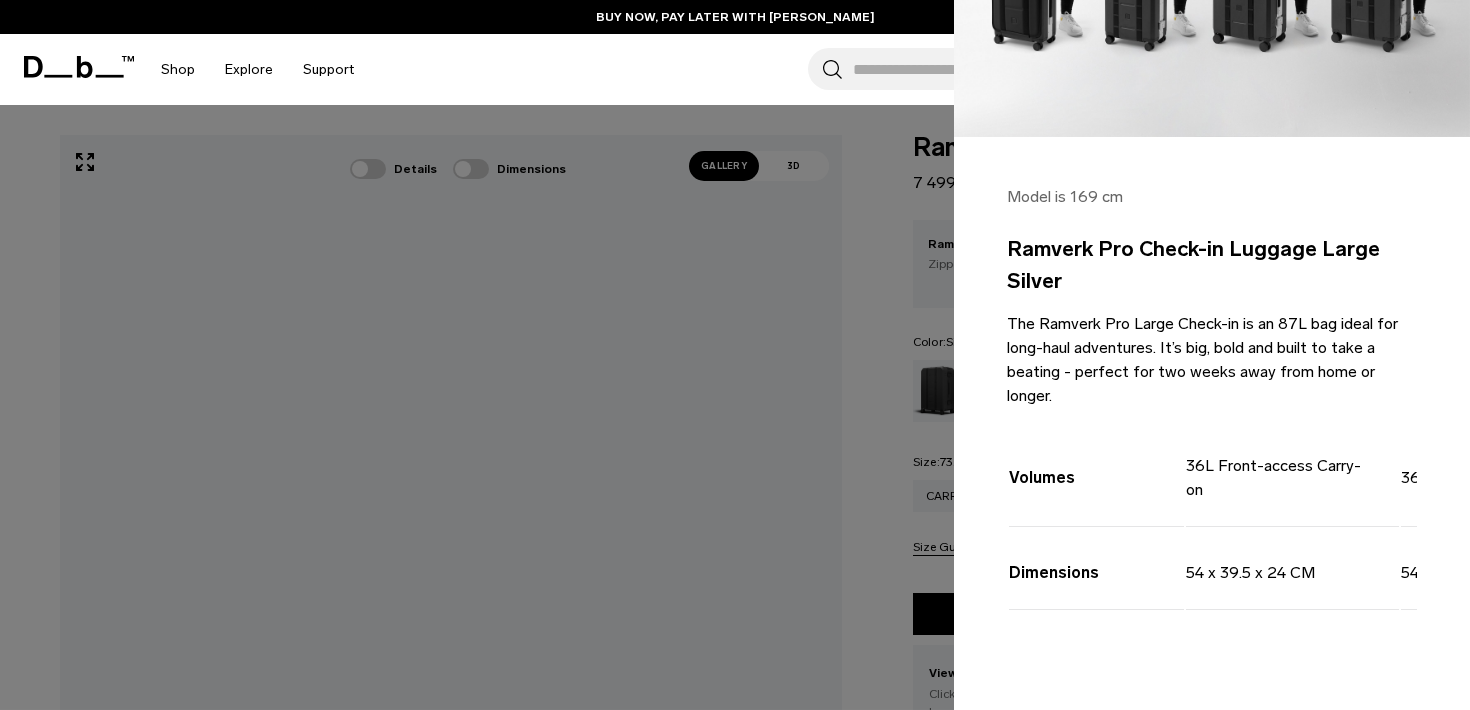 click at bounding box center [735, 355] 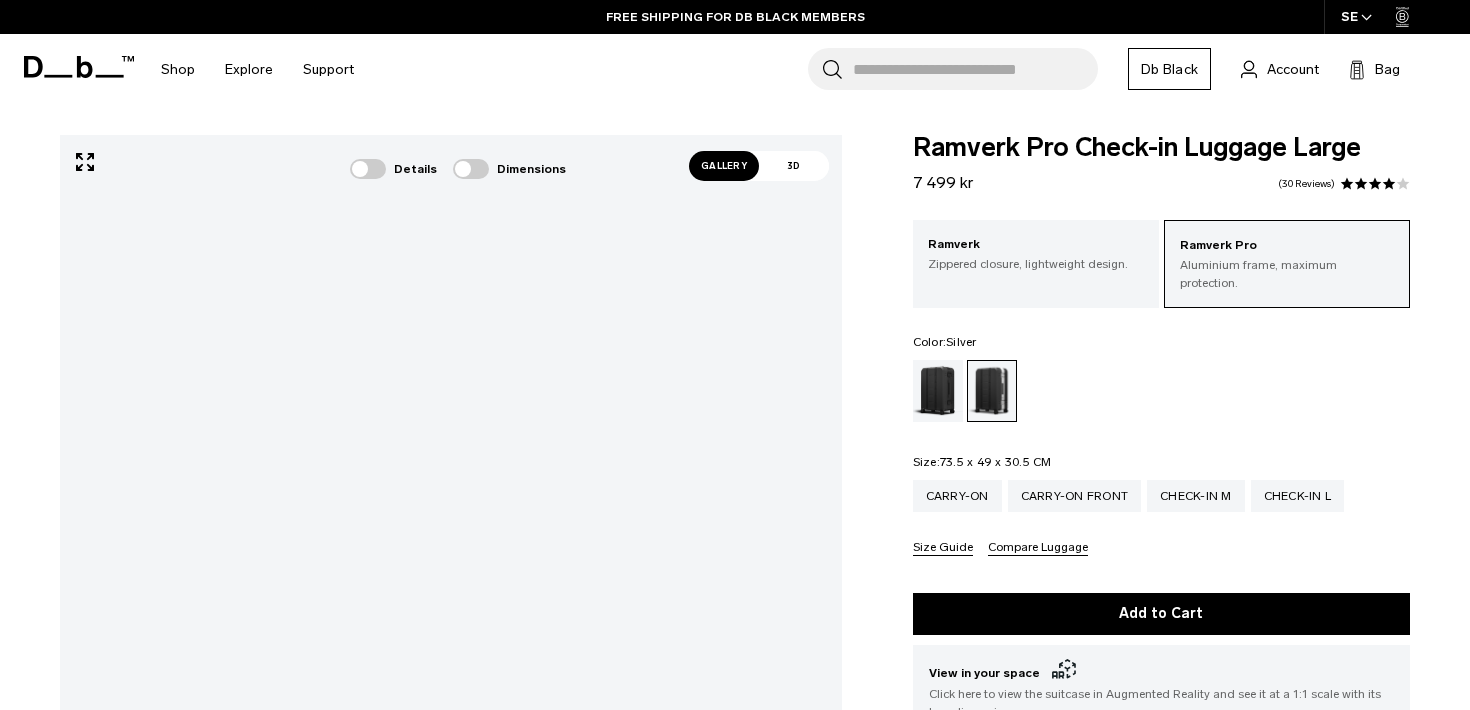 click on "Compare Luggage" at bounding box center [1038, 548] 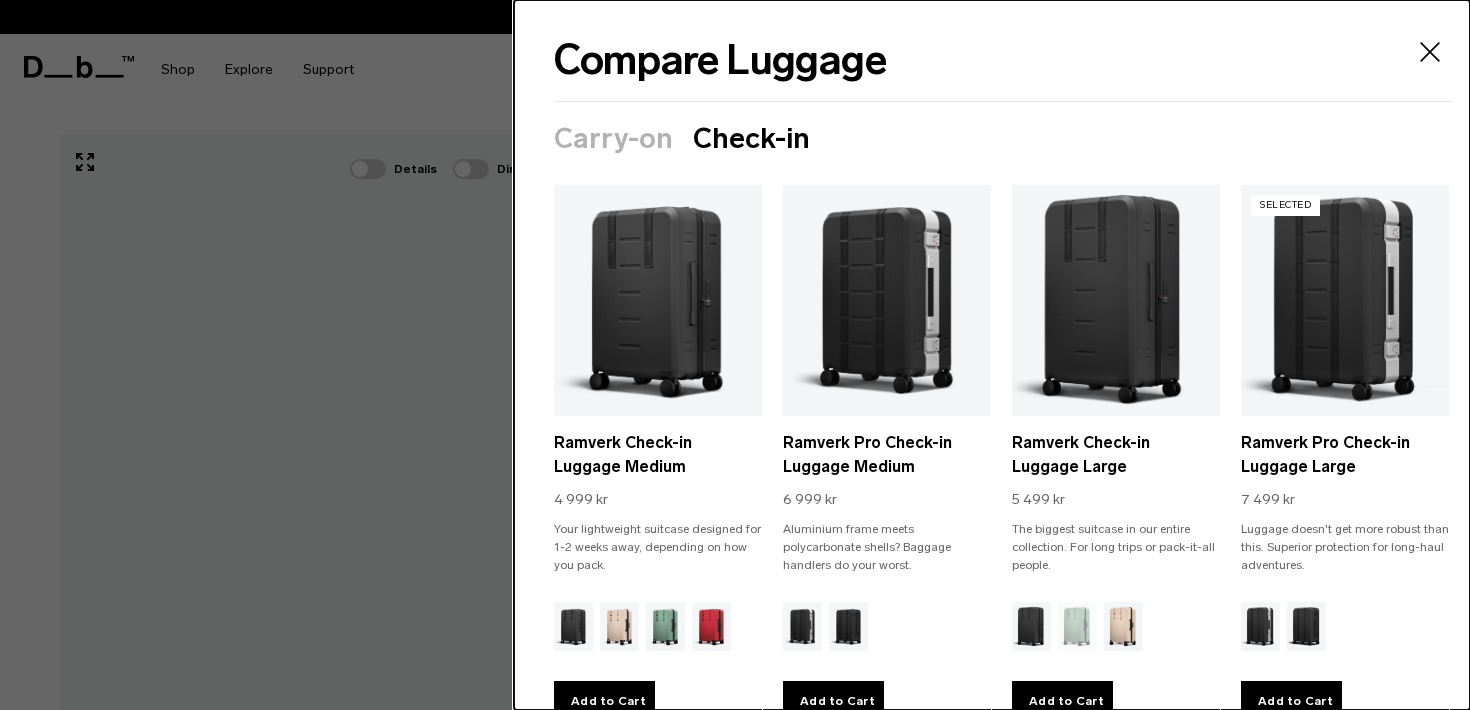 scroll, scrollTop: 0, scrollLeft: 0, axis: both 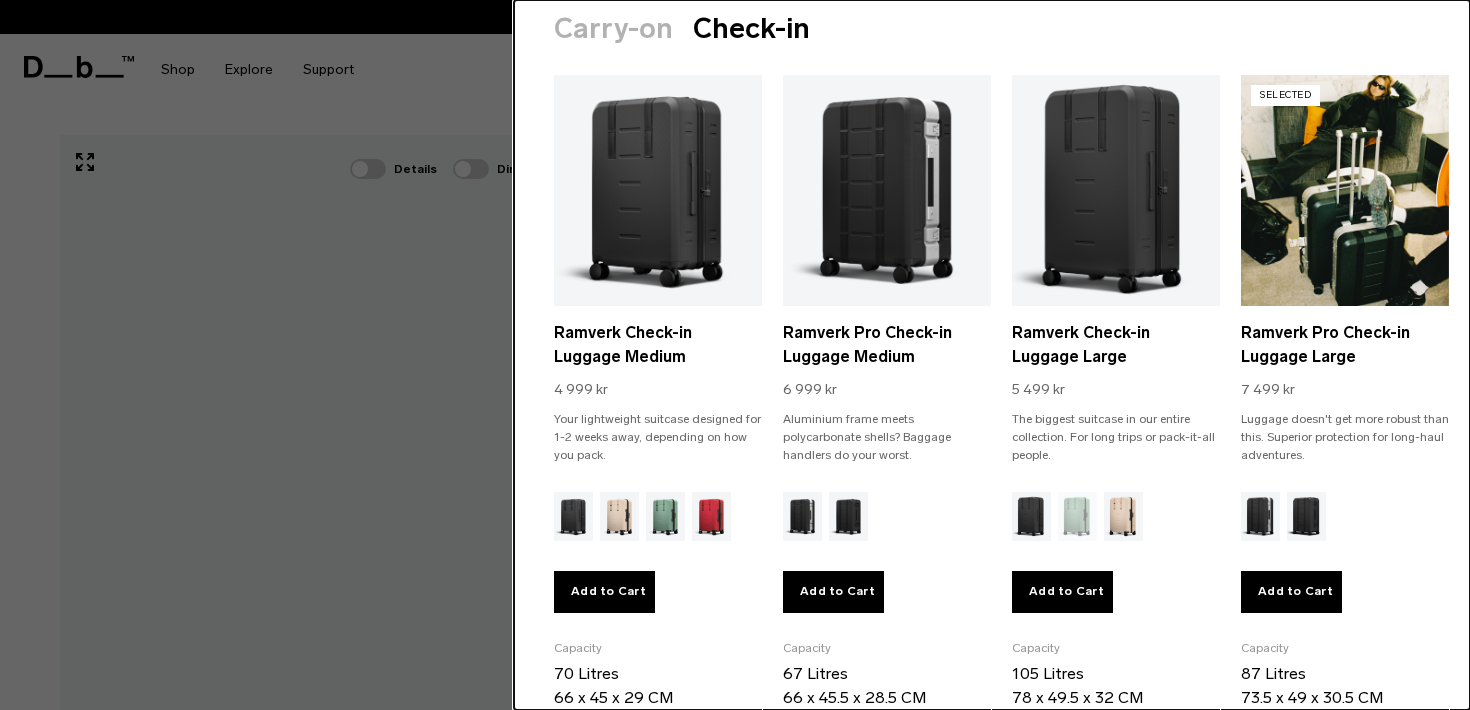 click at bounding box center (1345, 190) 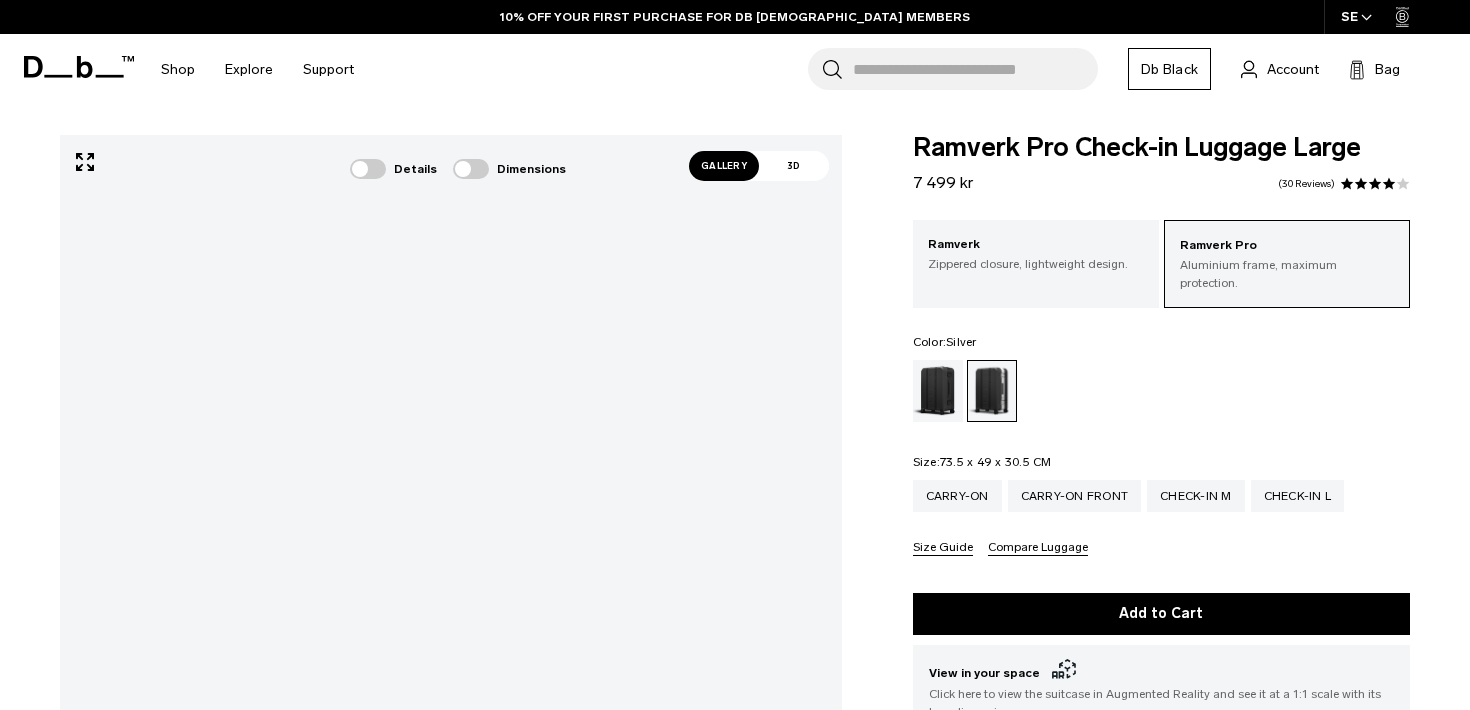 scroll, scrollTop: 0, scrollLeft: 0, axis: both 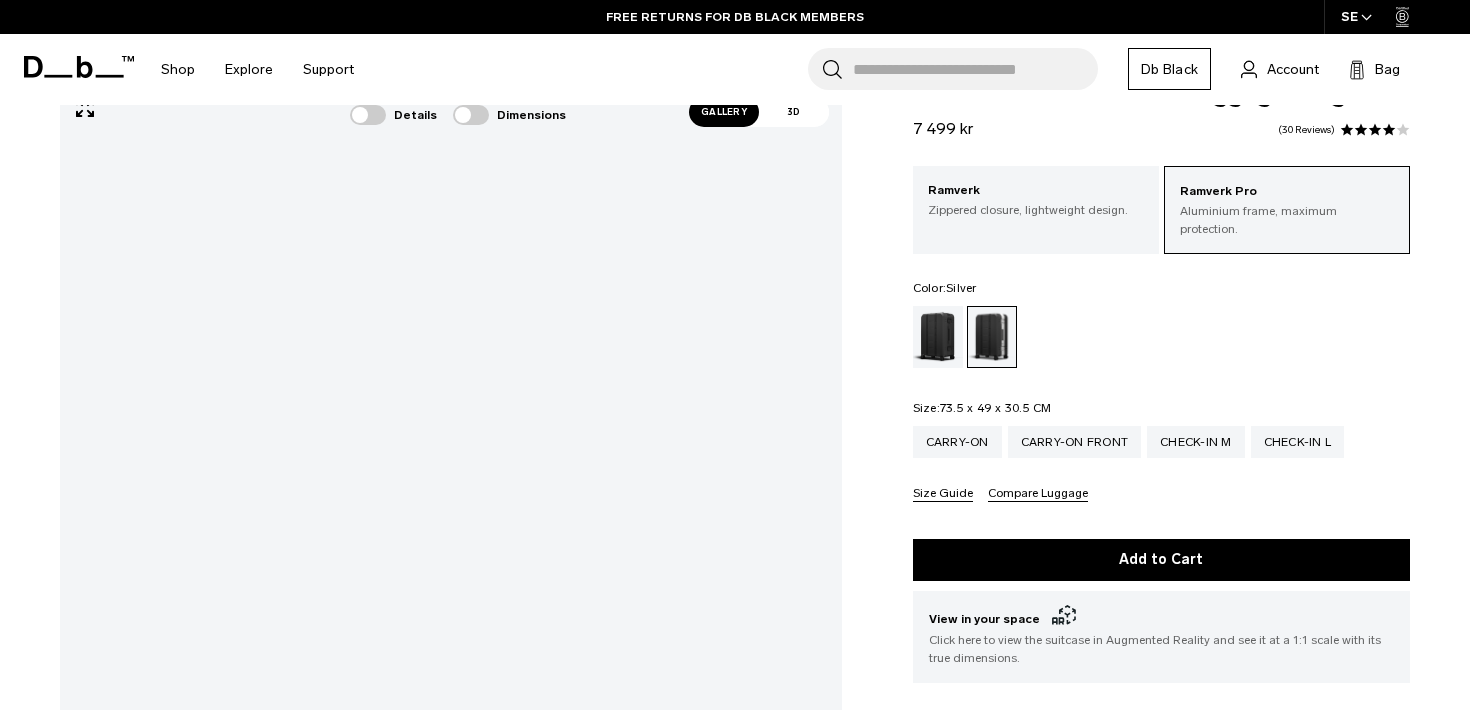 click on "Details
Dimensions" at bounding box center (426, 613) 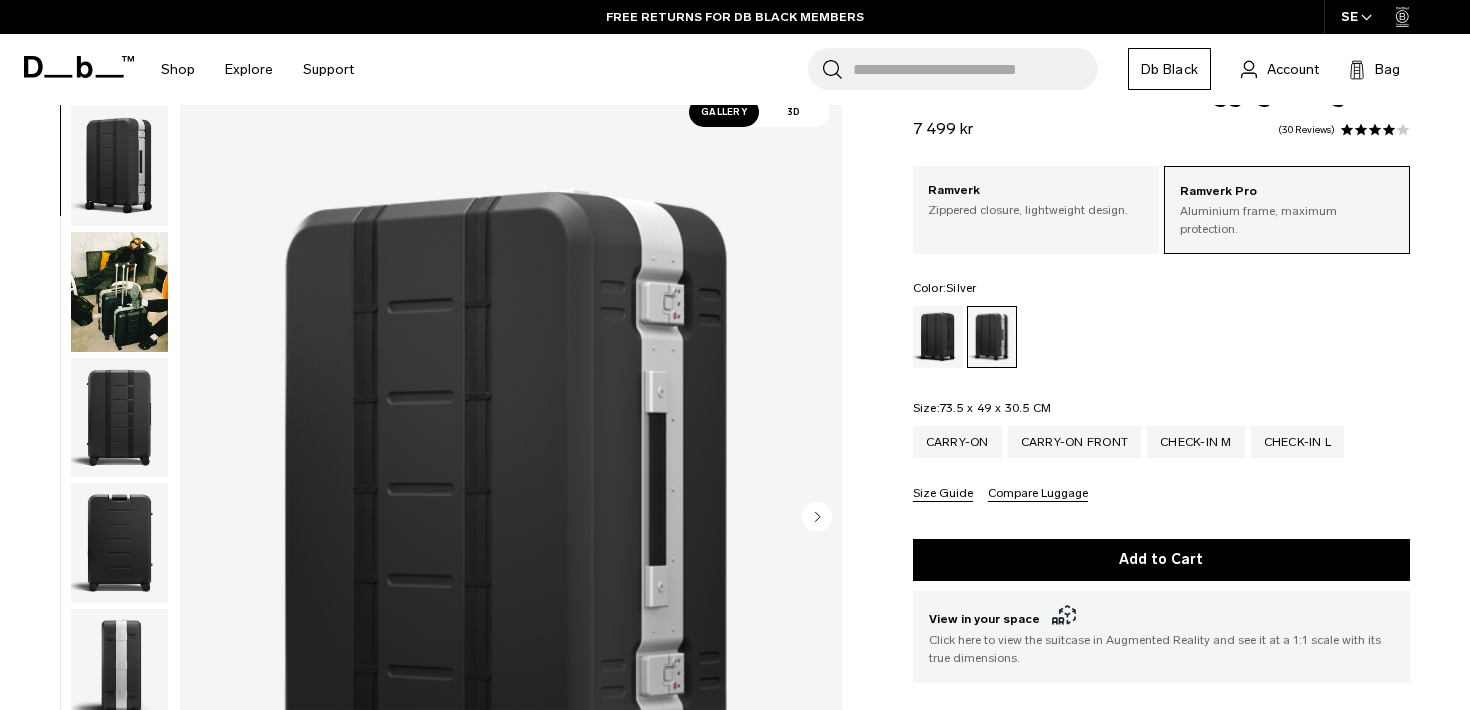 click at bounding box center (119, 418) 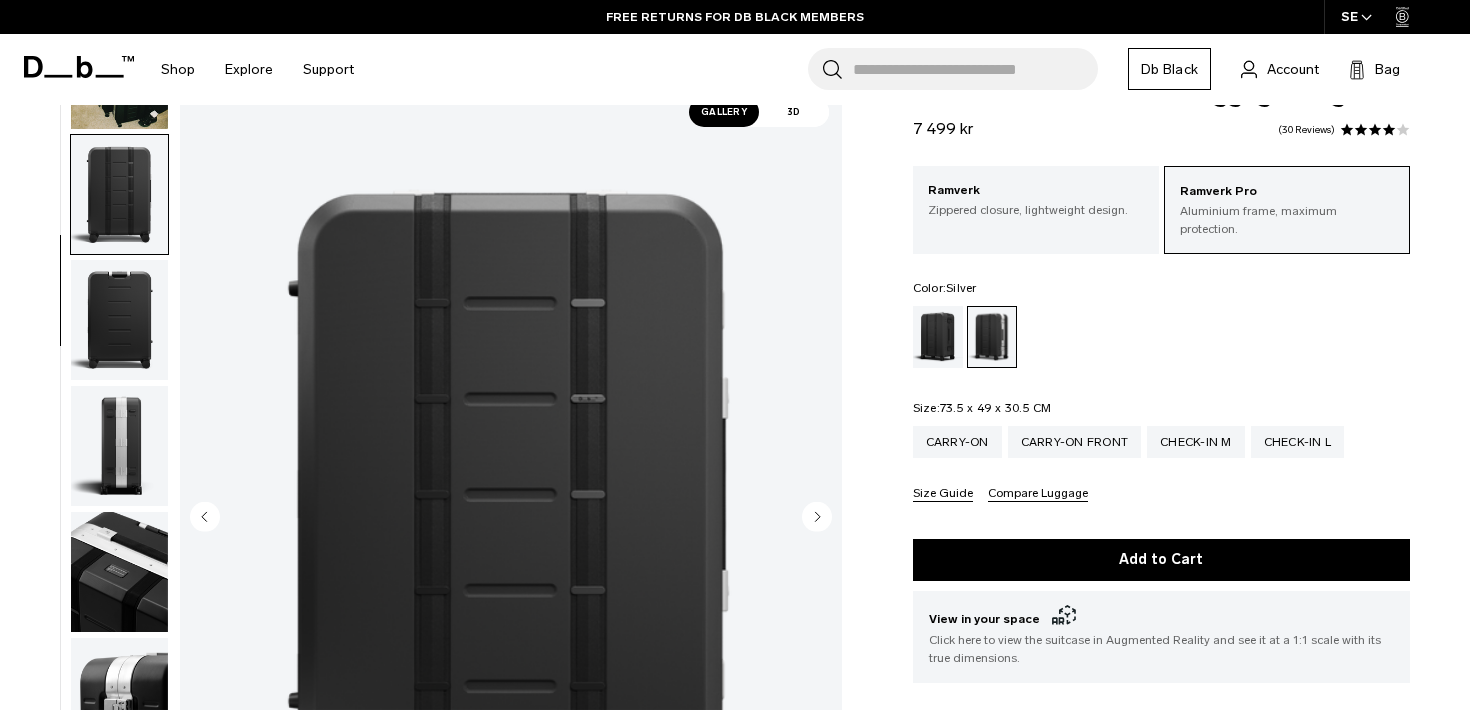 scroll, scrollTop: 255, scrollLeft: 0, axis: vertical 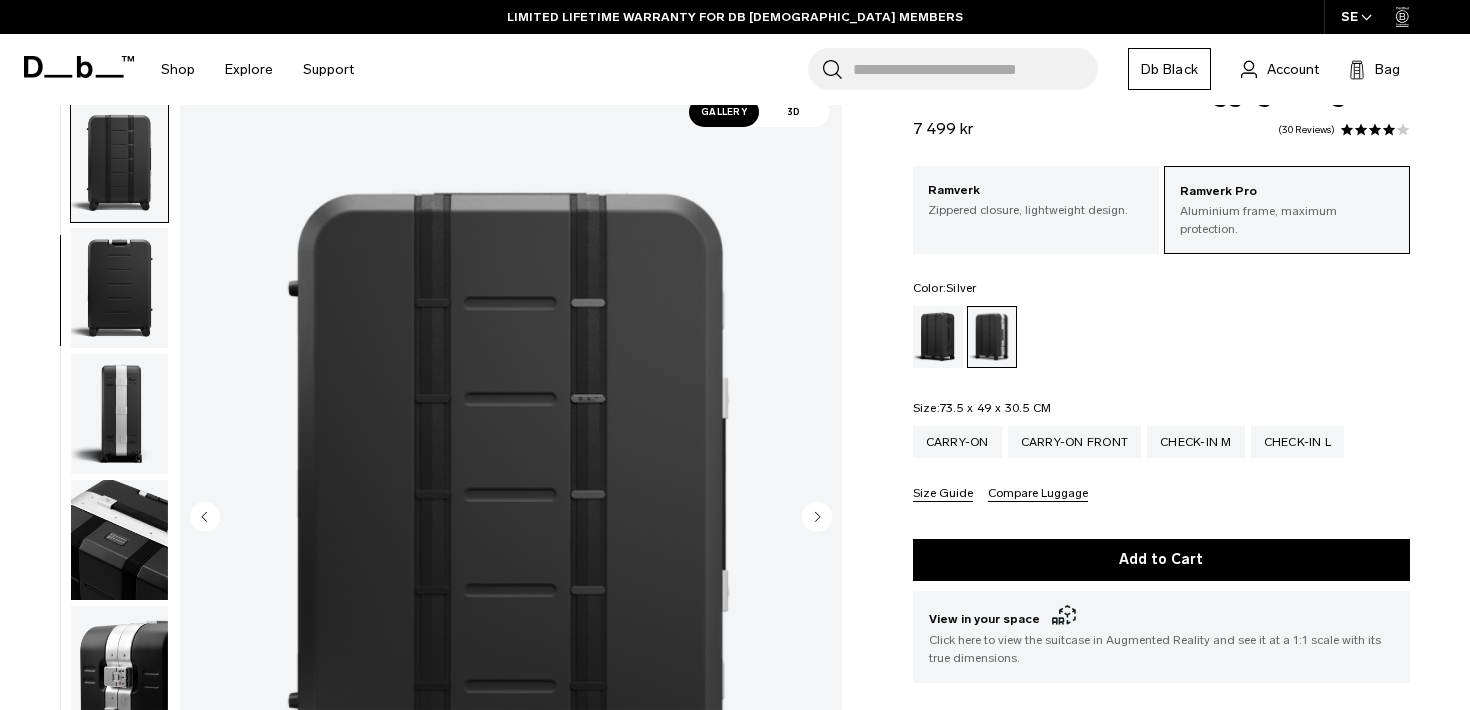 click at bounding box center (119, 414) 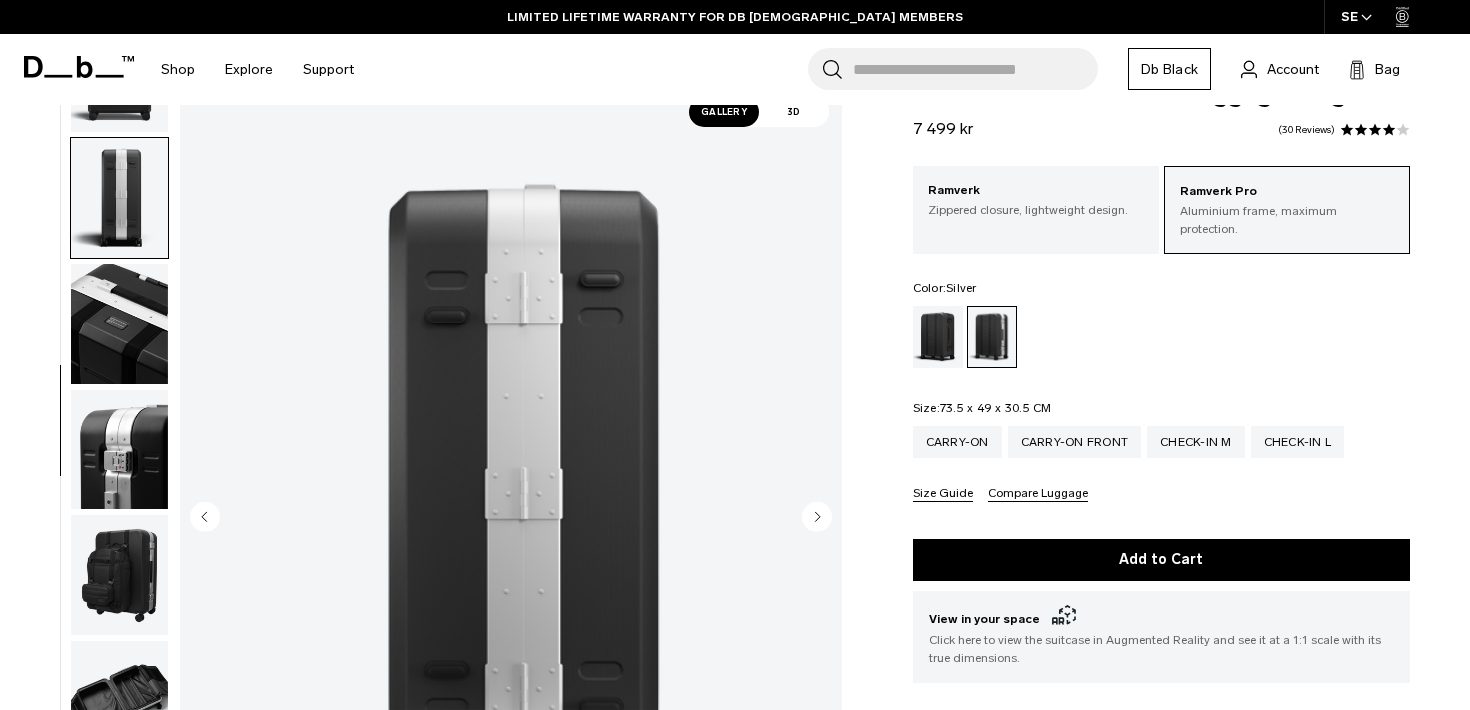scroll, scrollTop: 509, scrollLeft: 0, axis: vertical 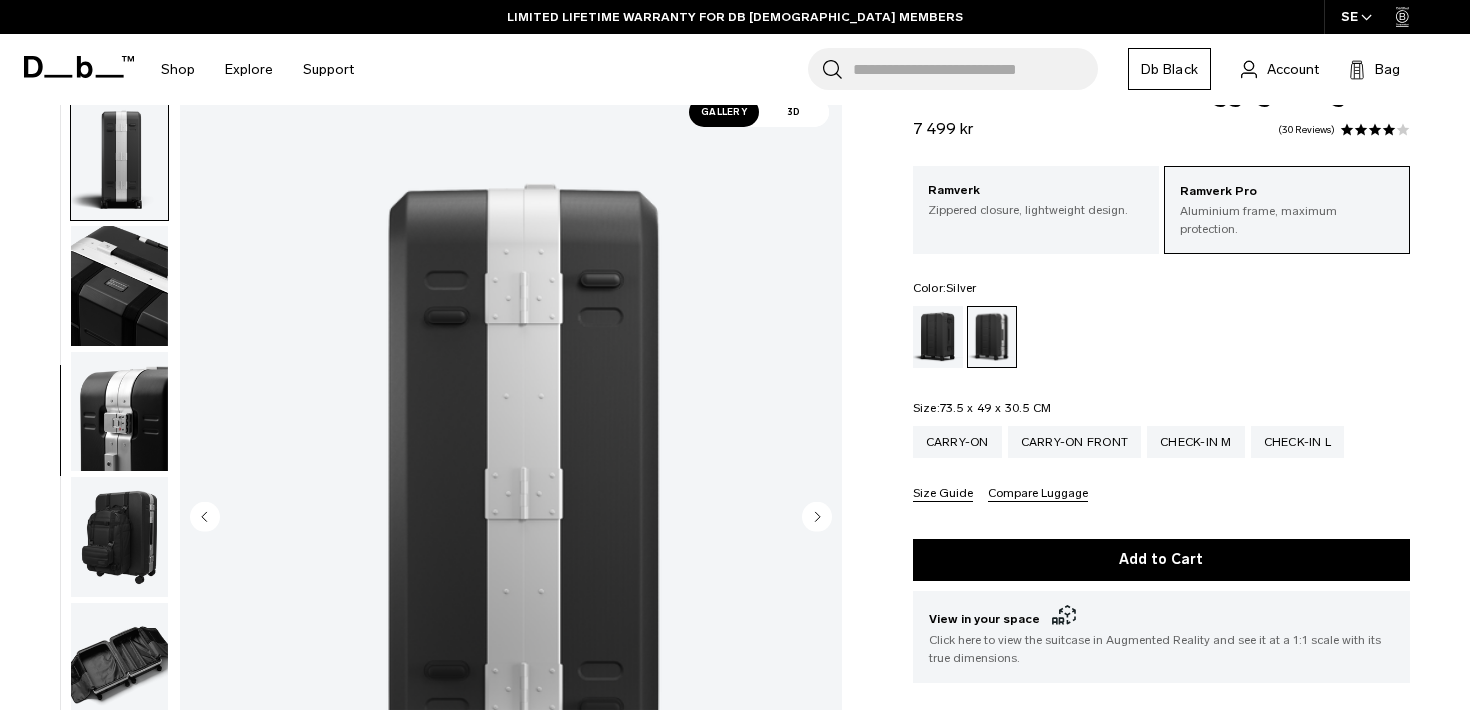 click at bounding box center (119, 412) 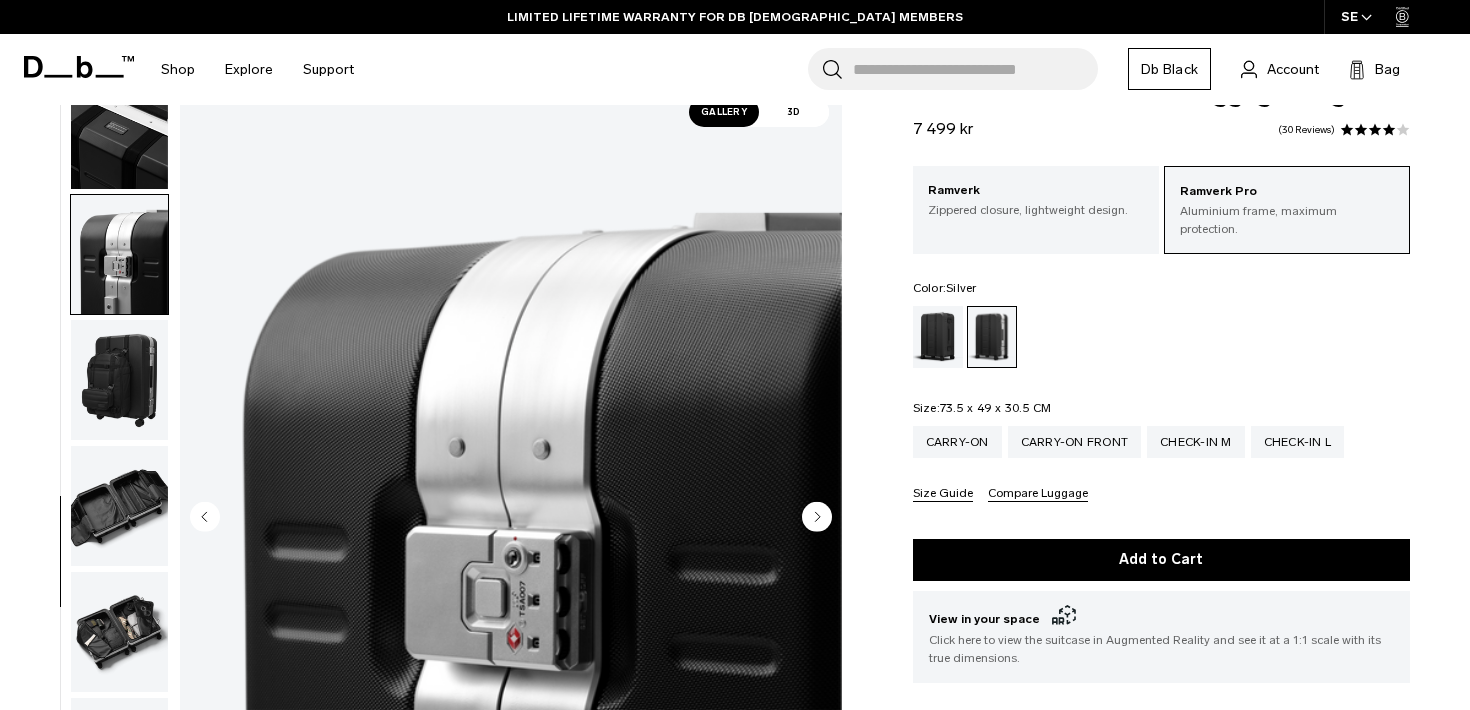 scroll, scrollTop: 696, scrollLeft: 0, axis: vertical 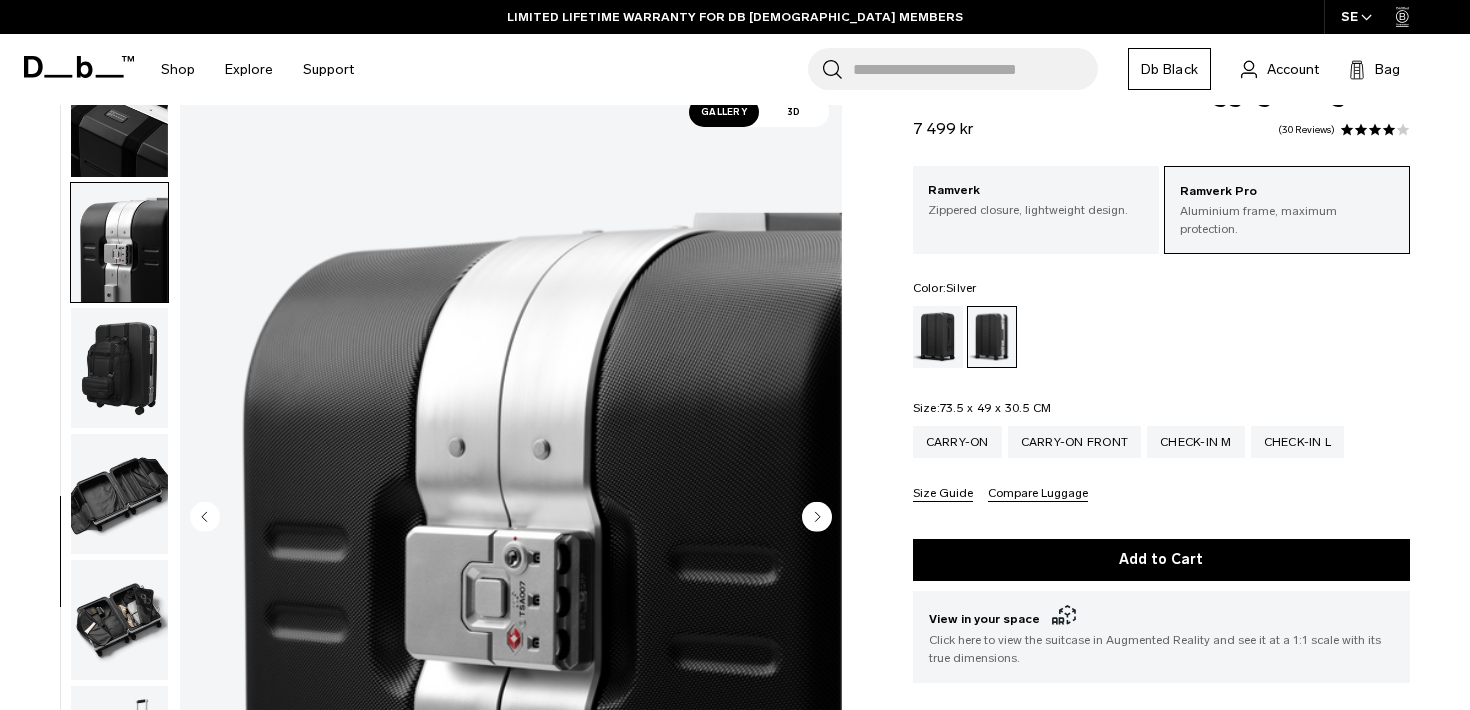 click at bounding box center [119, 494] 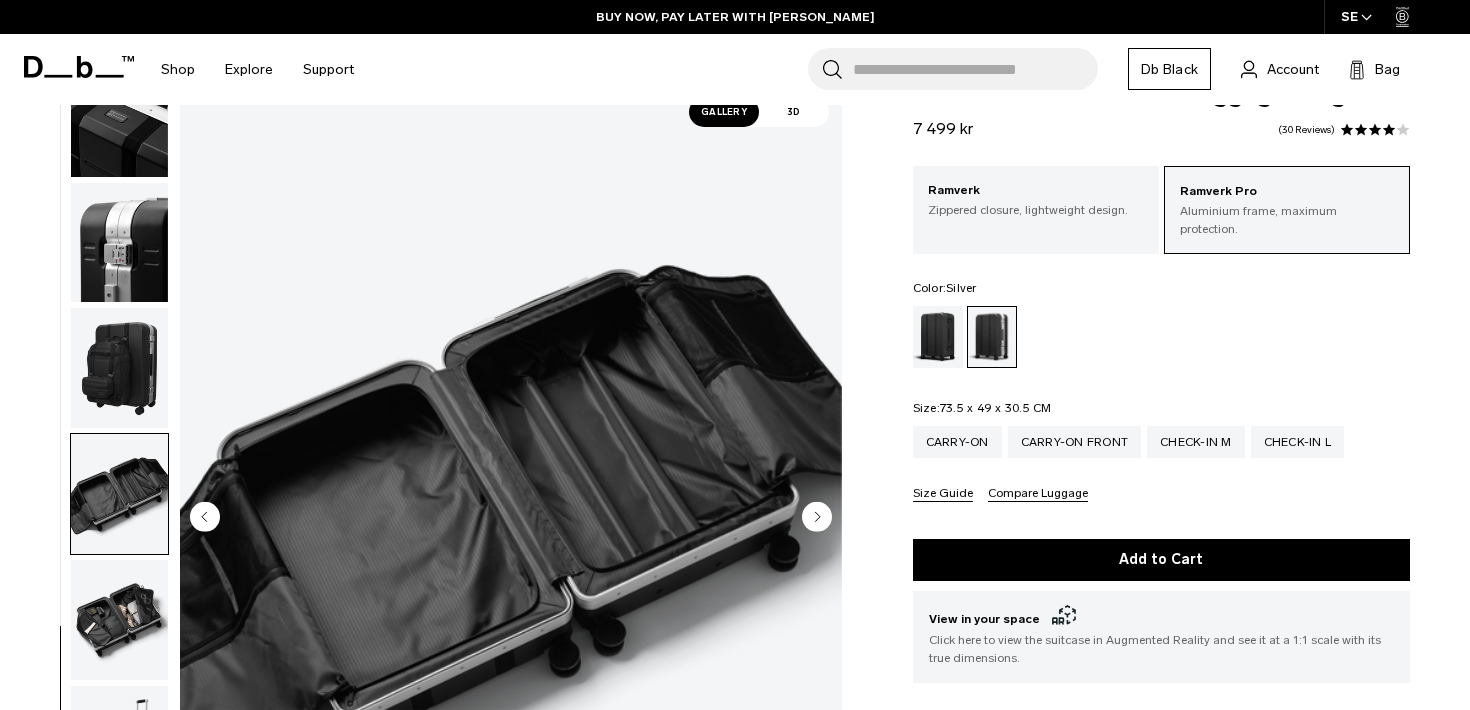 click at bounding box center (119, 620) 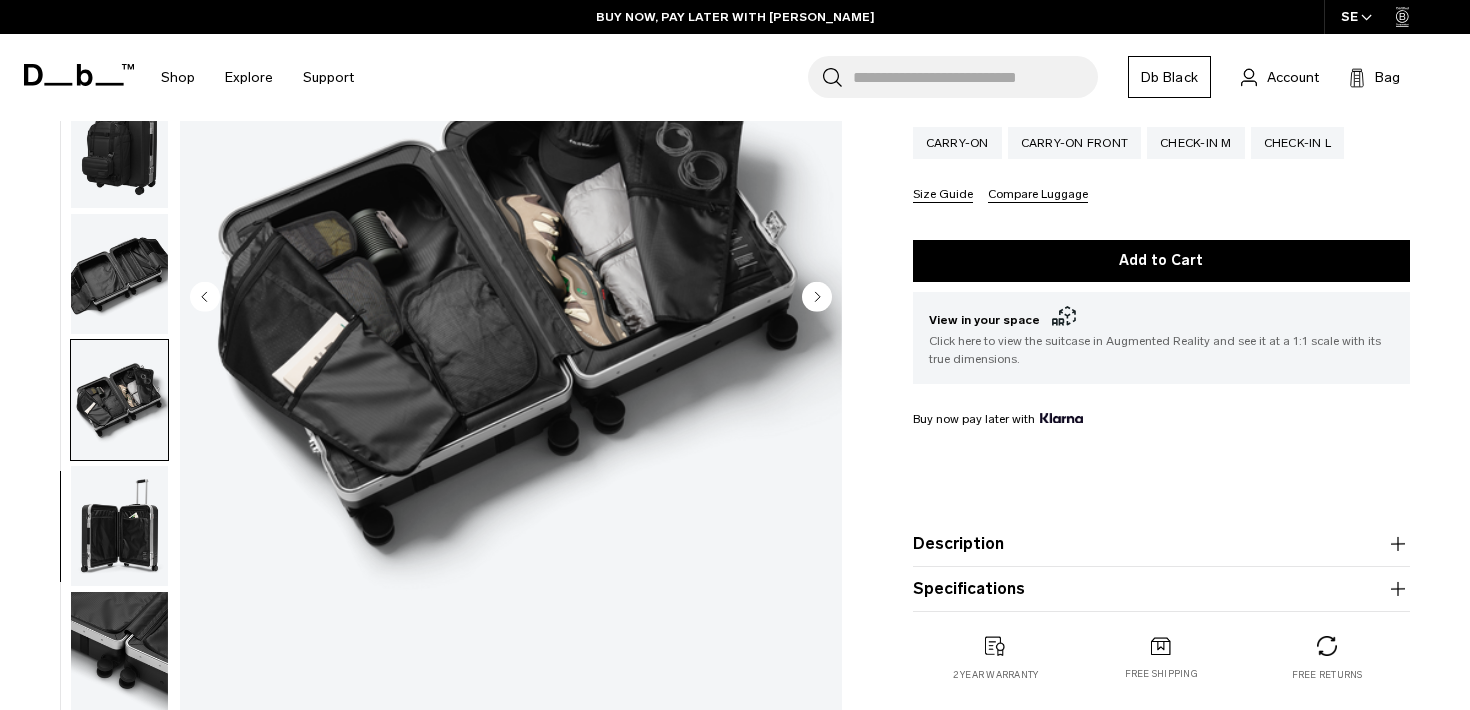scroll, scrollTop: 354, scrollLeft: 0, axis: vertical 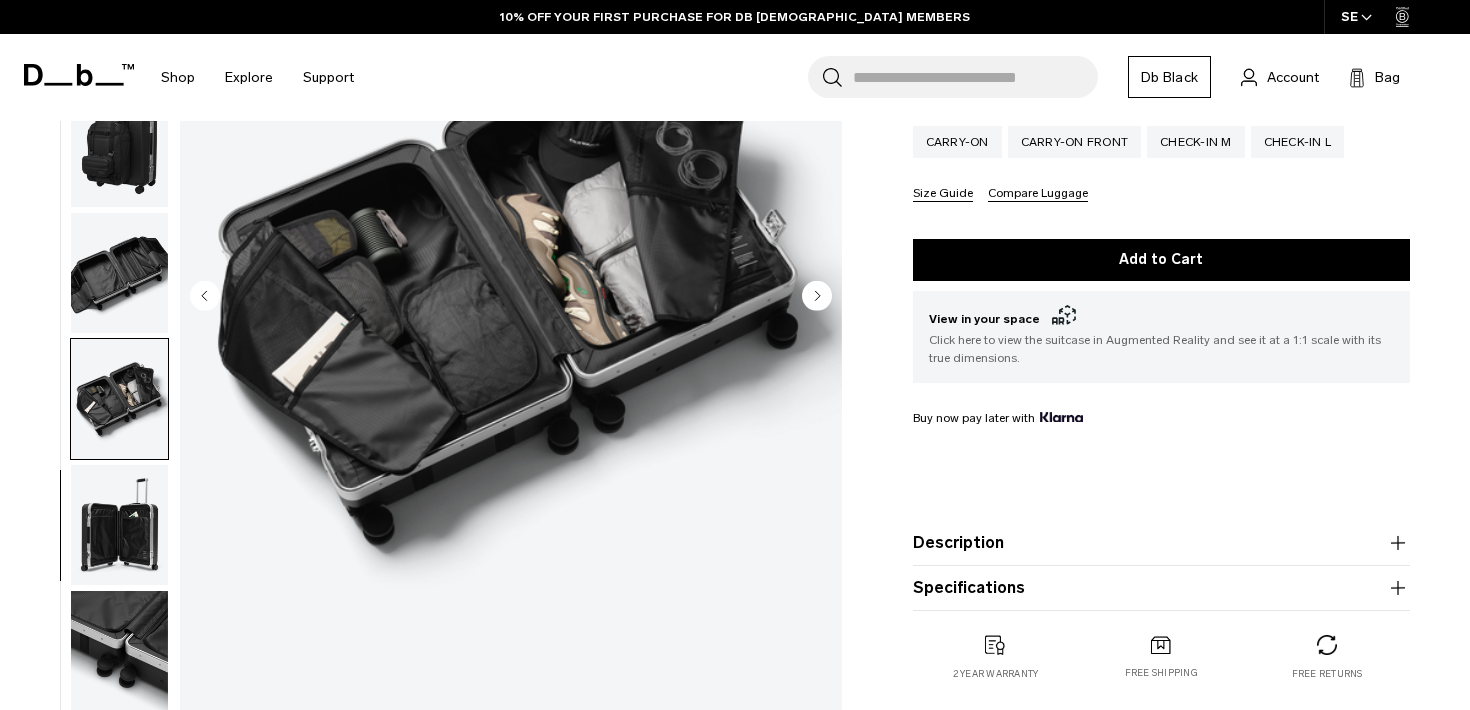 click at bounding box center (119, 525) 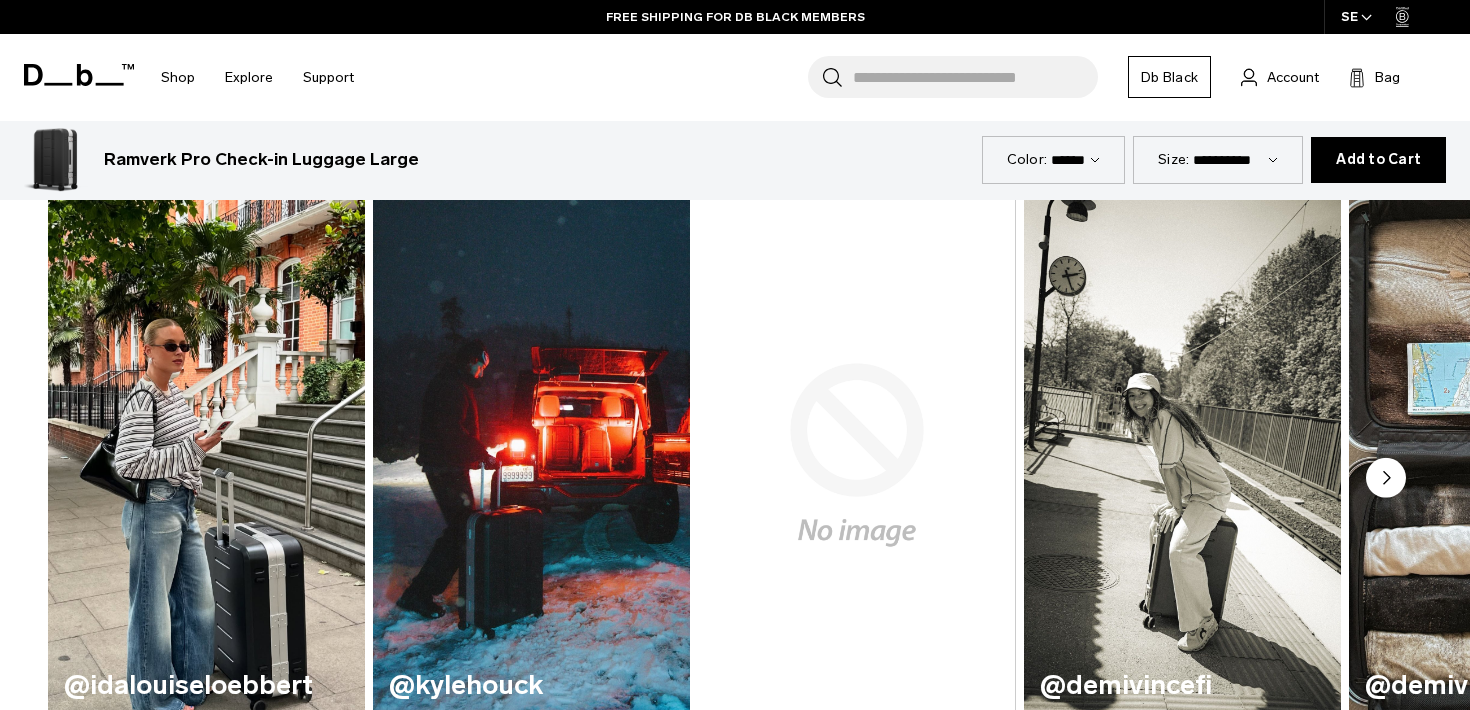 scroll, scrollTop: 1030, scrollLeft: 0, axis: vertical 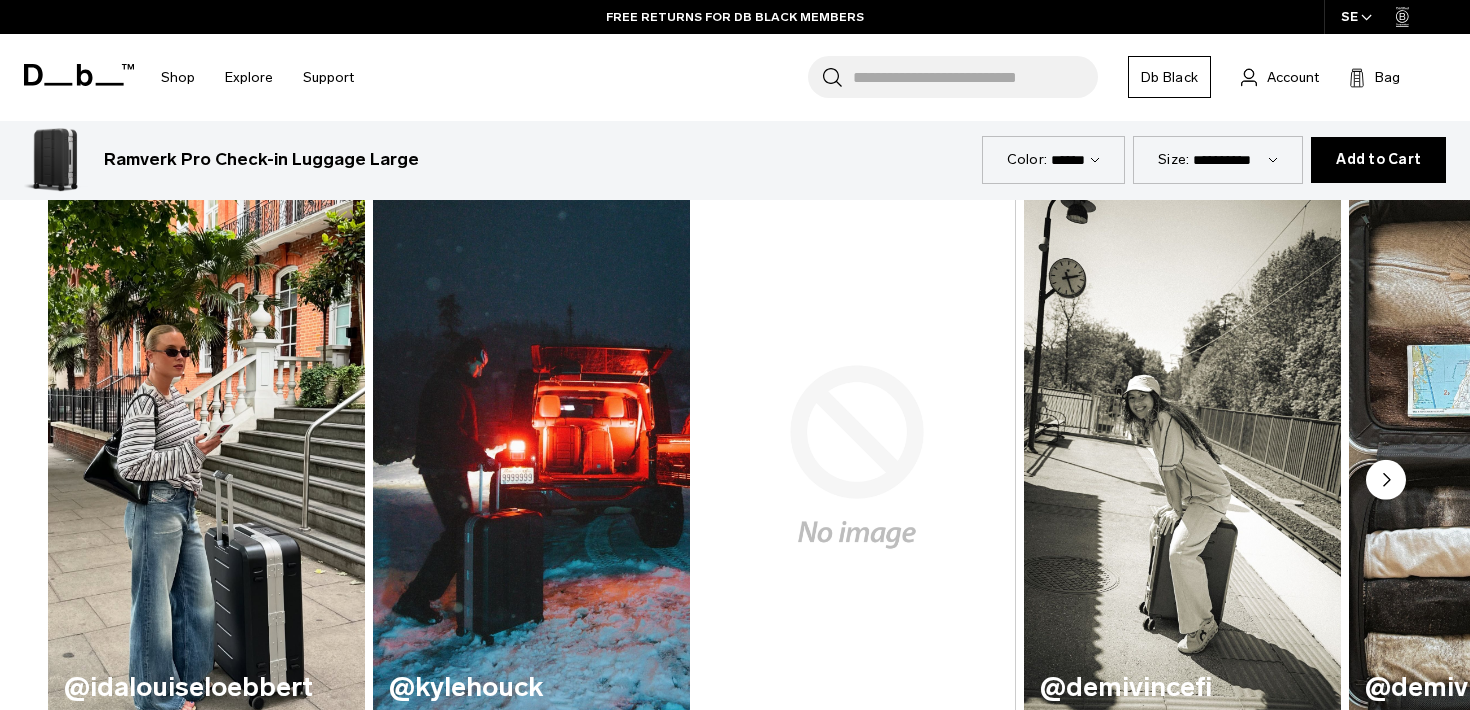 click at bounding box center (531, 457) 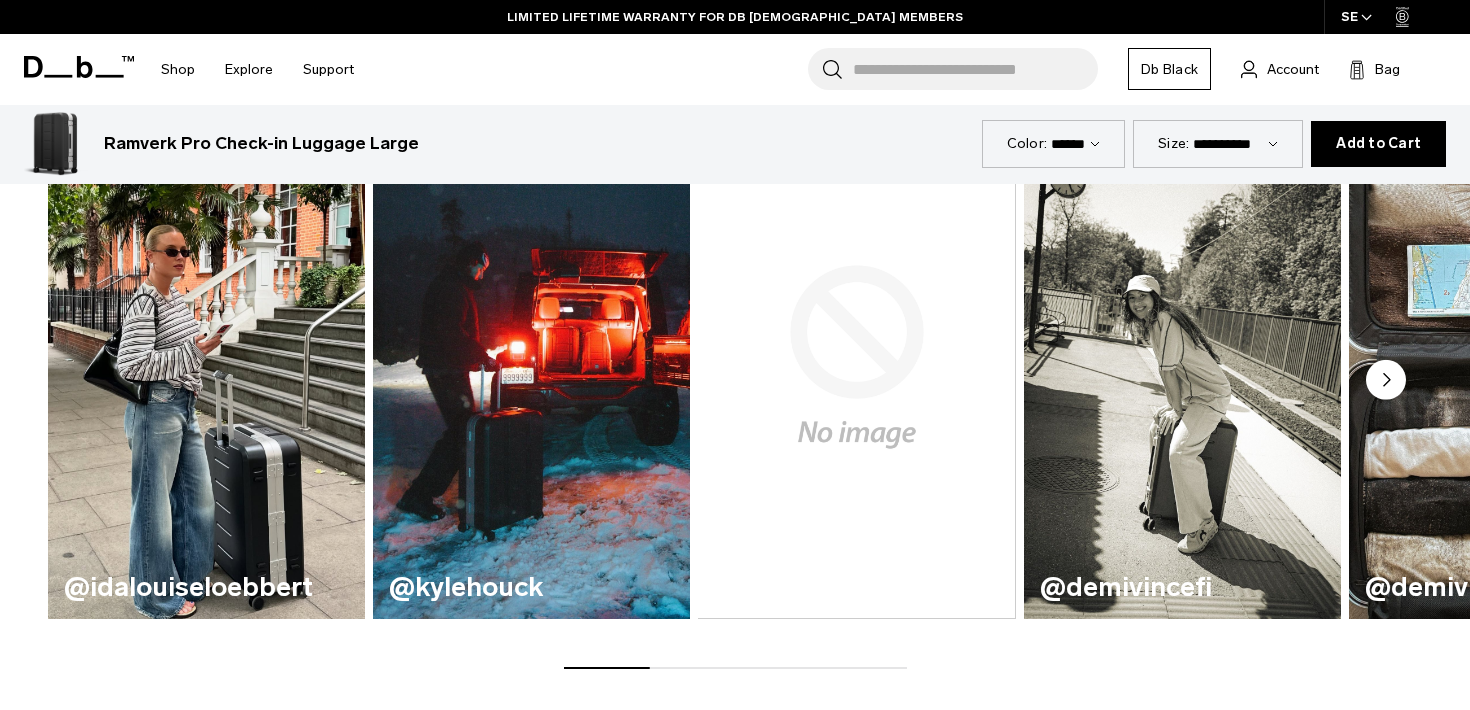 scroll, scrollTop: 1128, scrollLeft: 0, axis: vertical 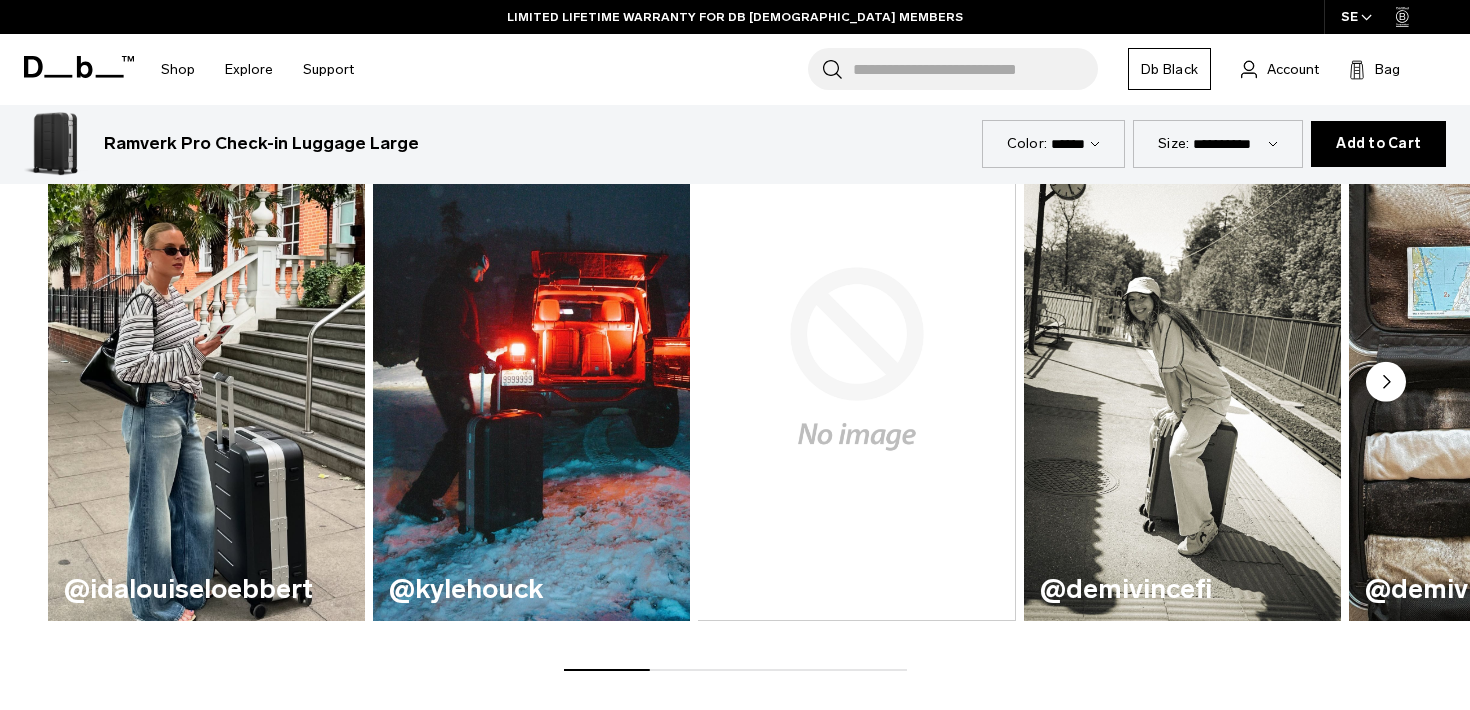 click at bounding box center [206, 359] 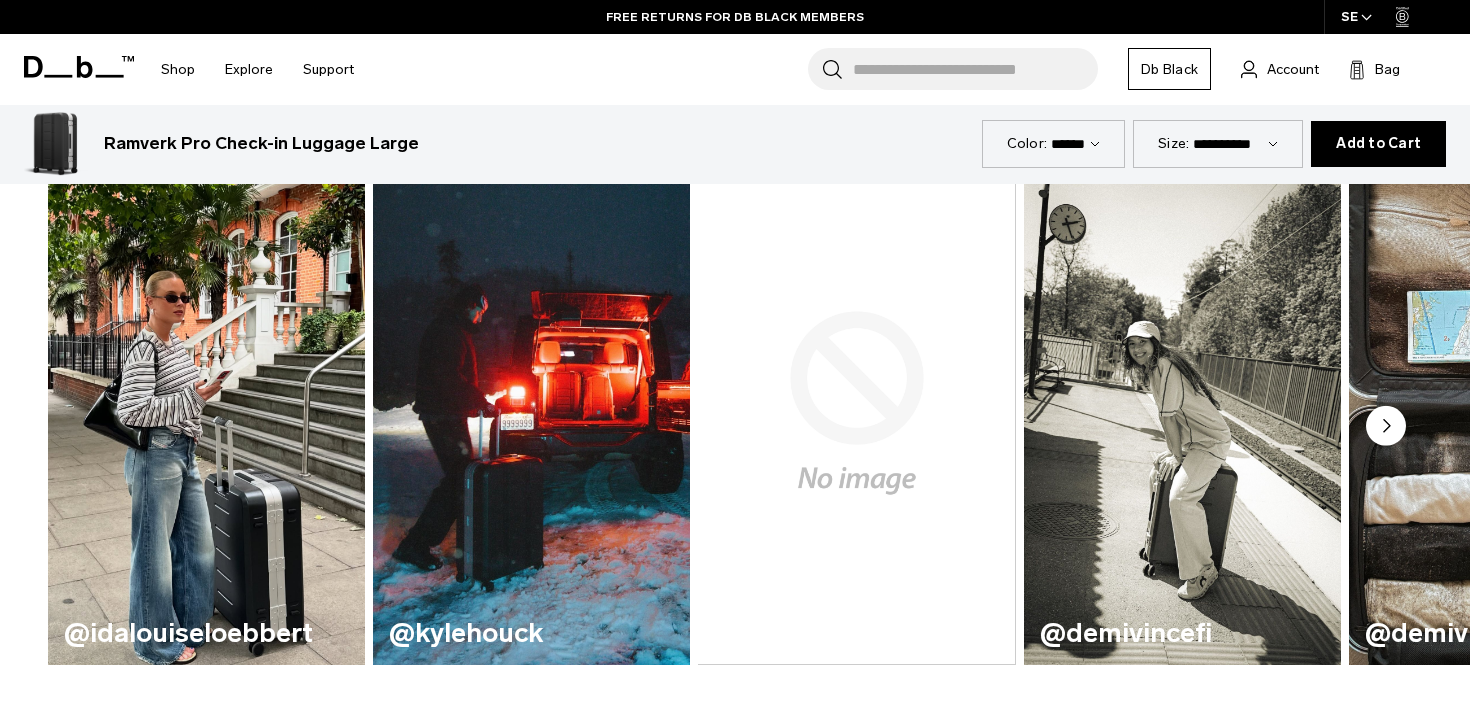 scroll, scrollTop: 1081, scrollLeft: 0, axis: vertical 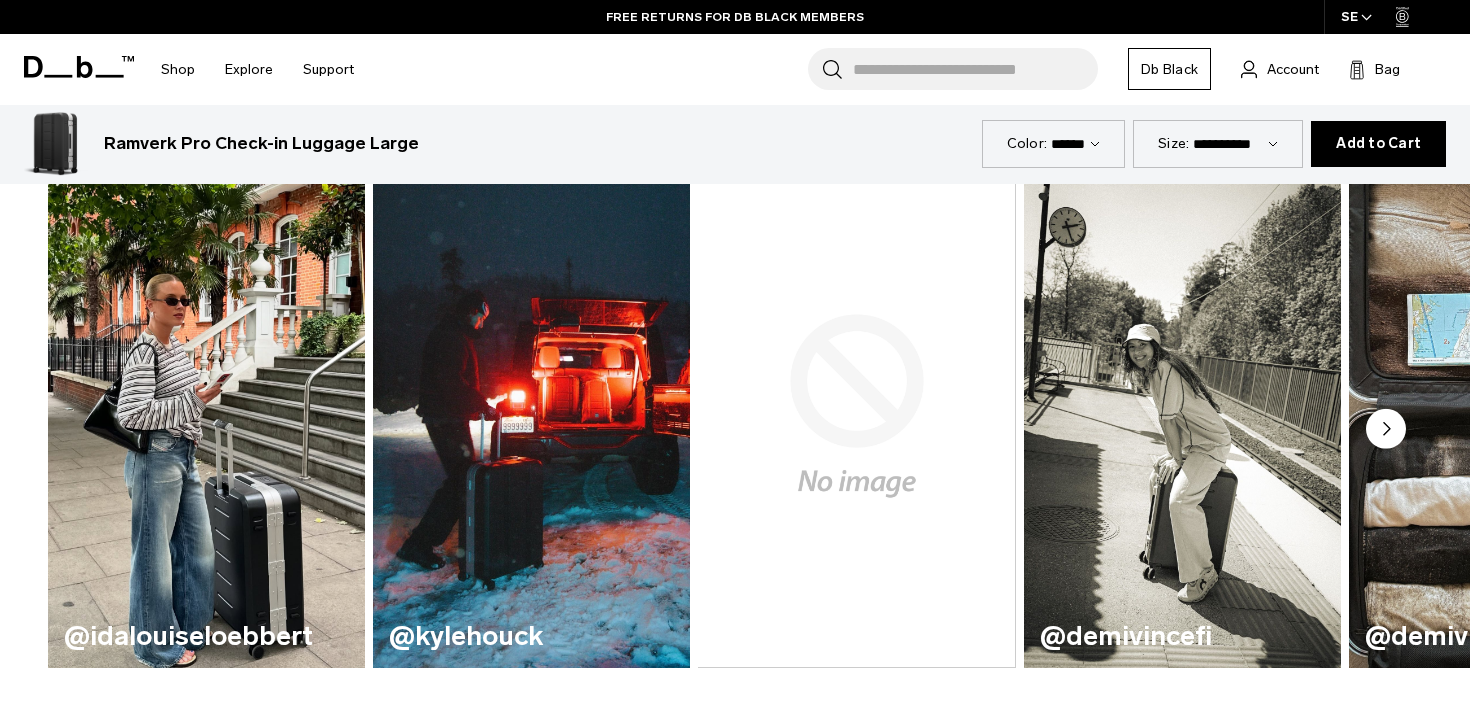 click on "From our community
@idalouiseloebbert
@kylehouck
@morganschwarz
@demivincefi
@demivincefi" at bounding box center (735, 388) 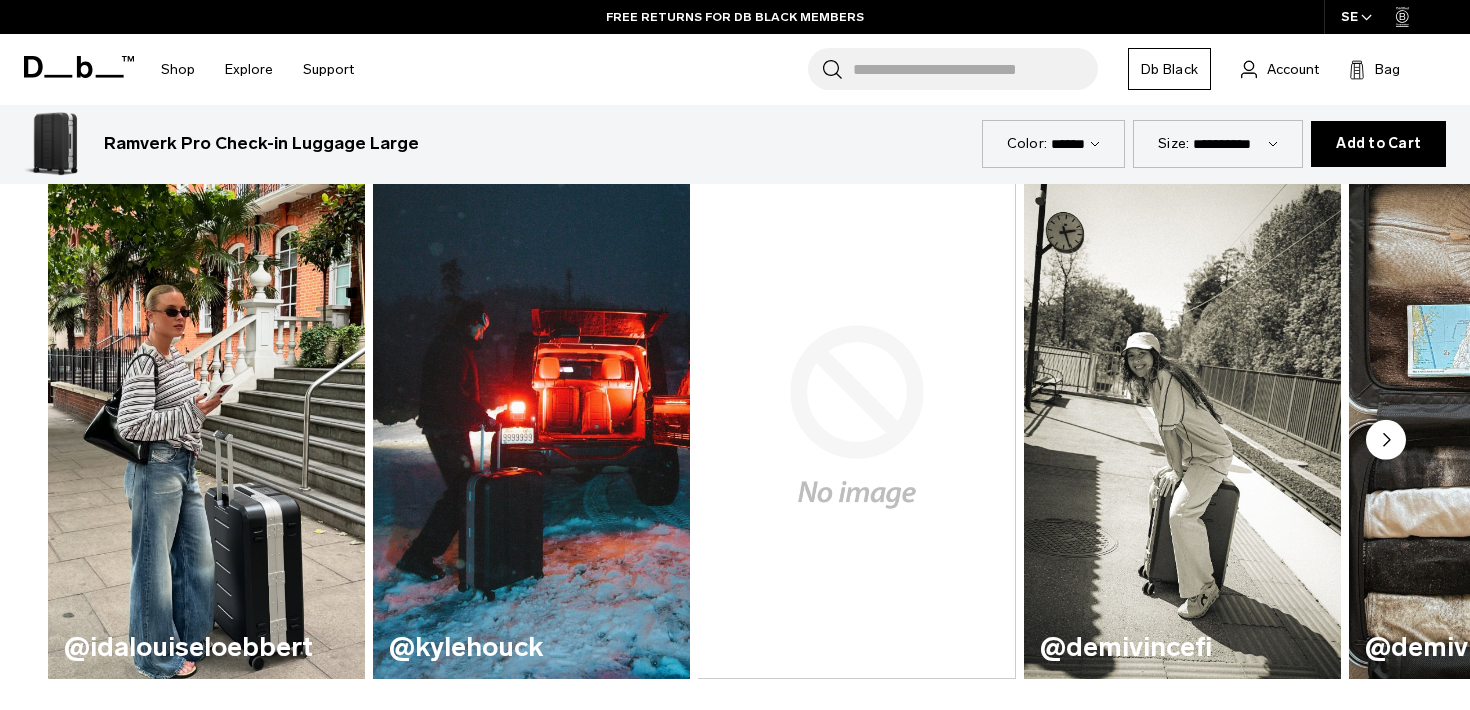 scroll, scrollTop: 1056, scrollLeft: 0, axis: vertical 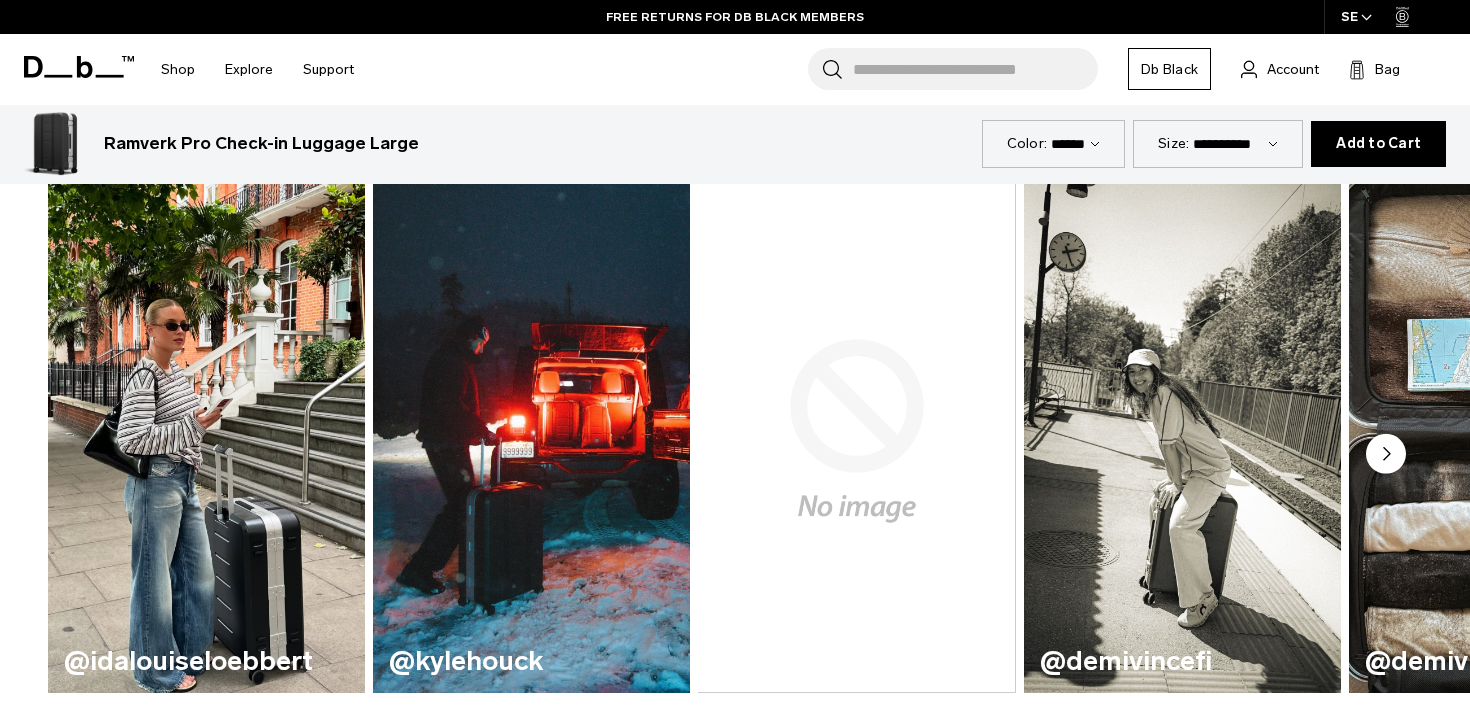 click 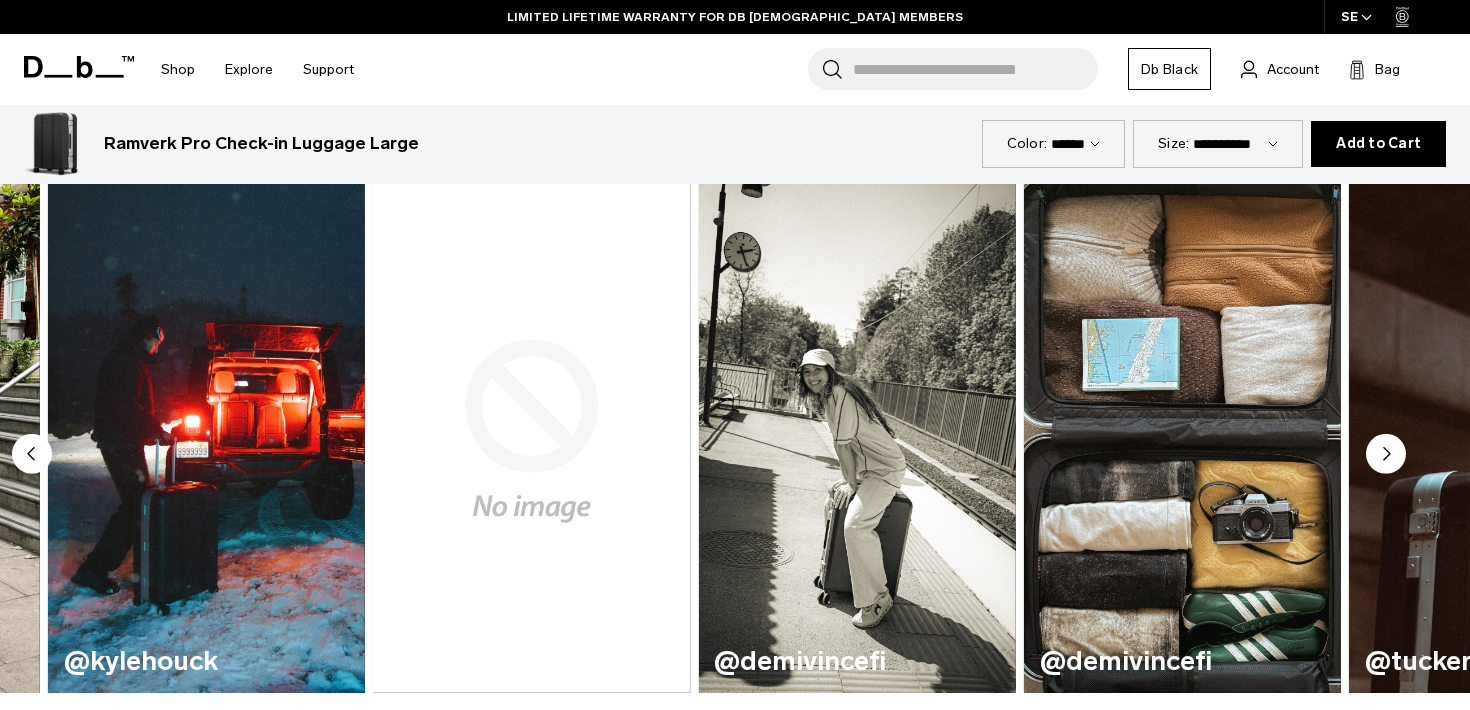 click 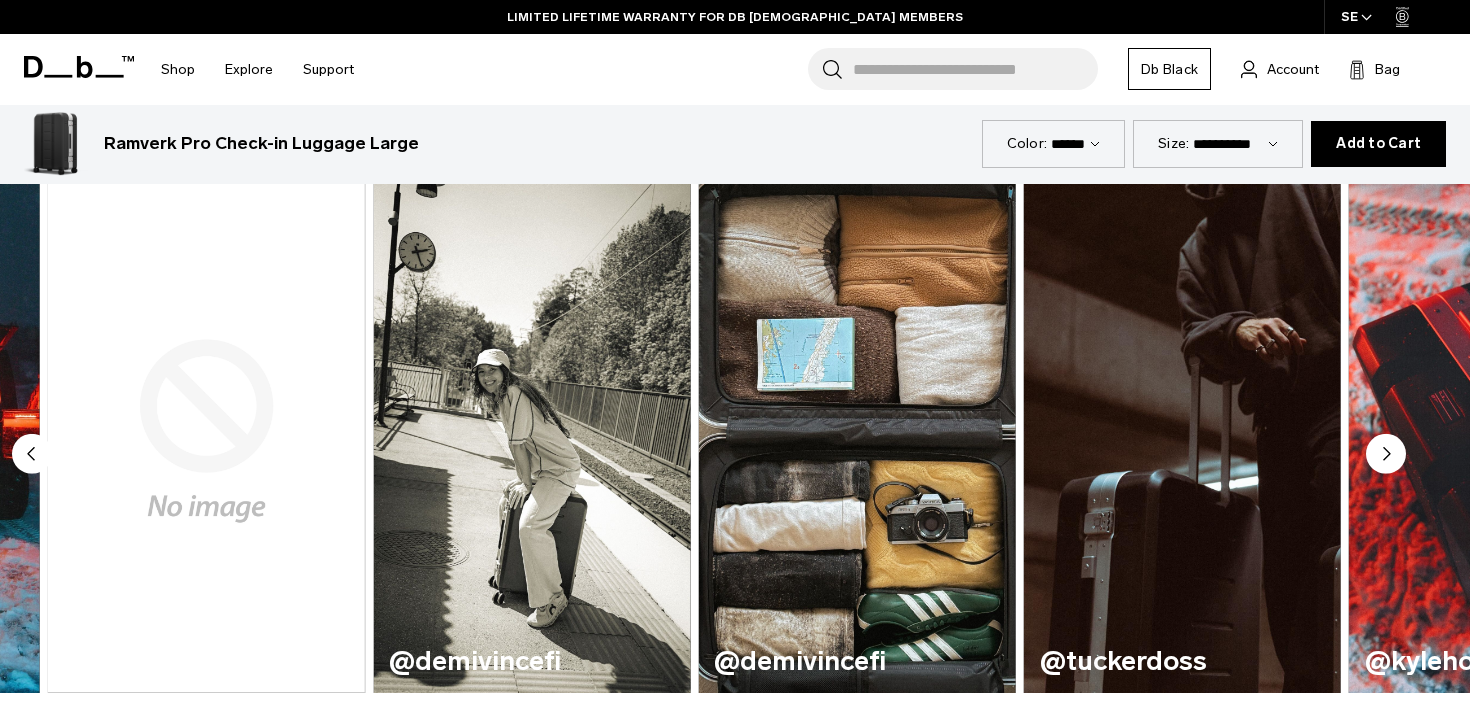 click 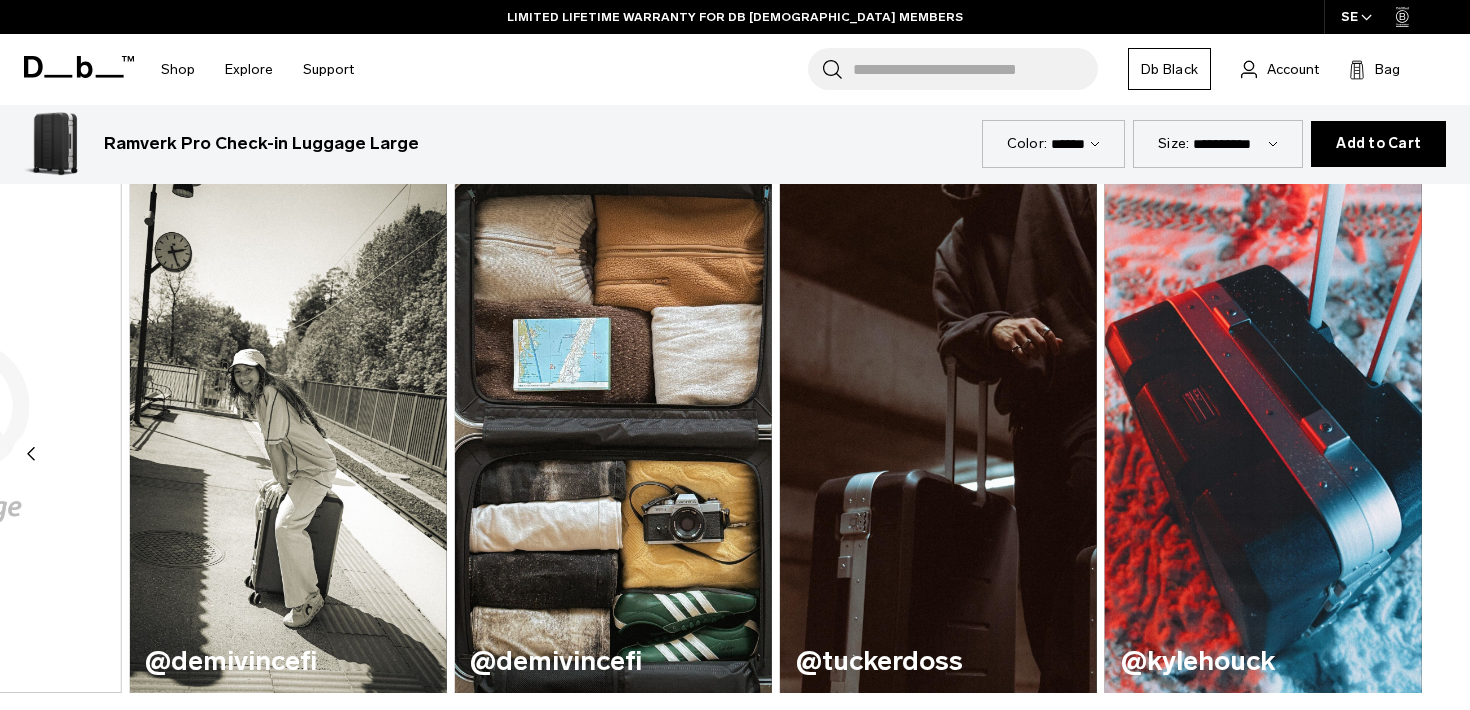 click at bounding box center (1263, 431) 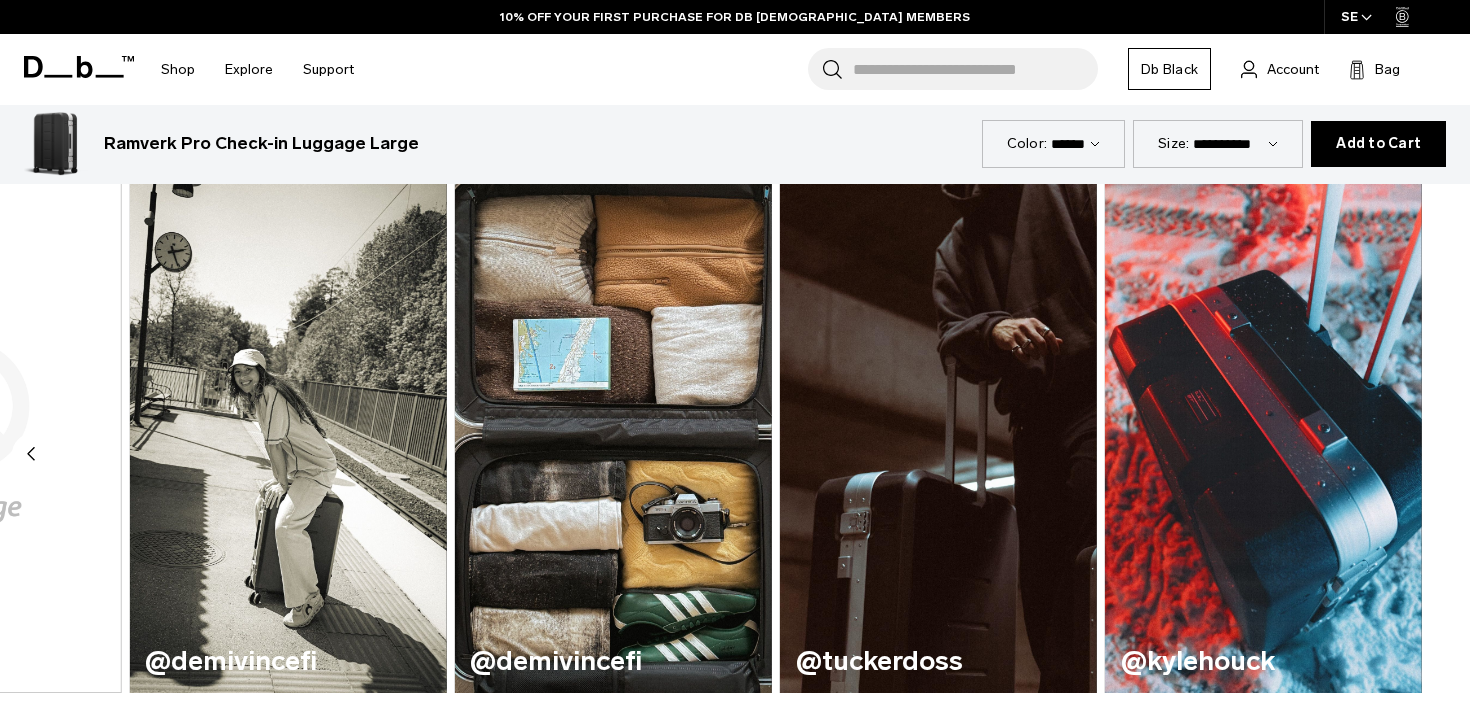 select on "**********" 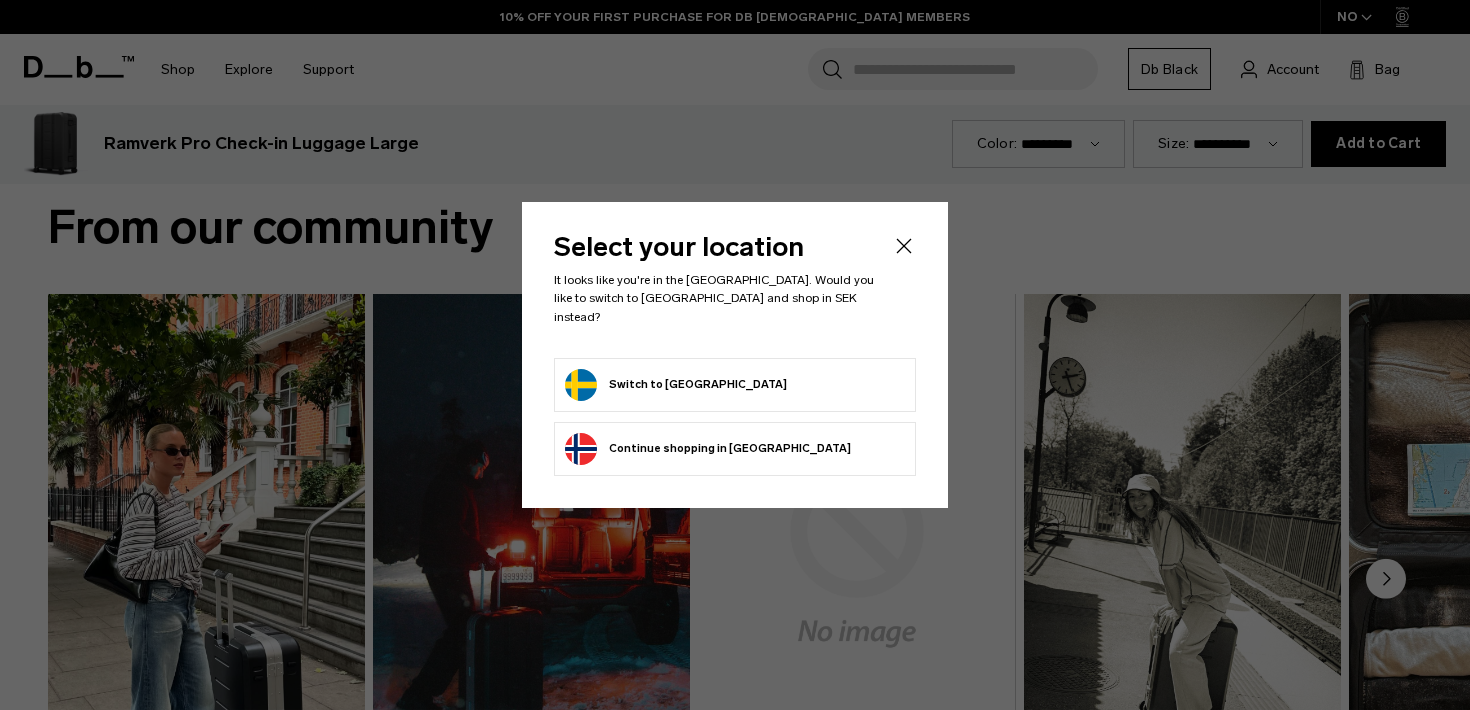 scroll, scrollTop: 0, scrollLeft: 0, axis: both 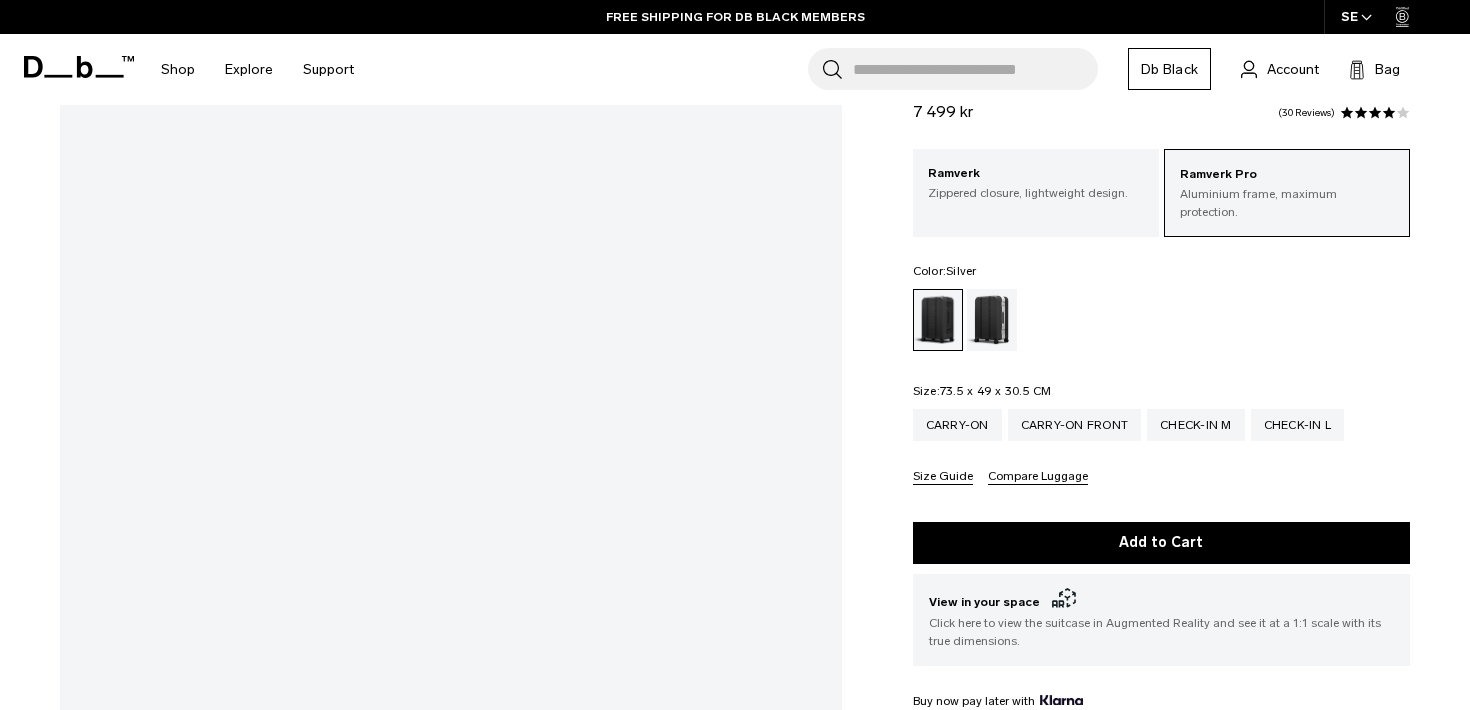 click at bounding box center [992, 320] 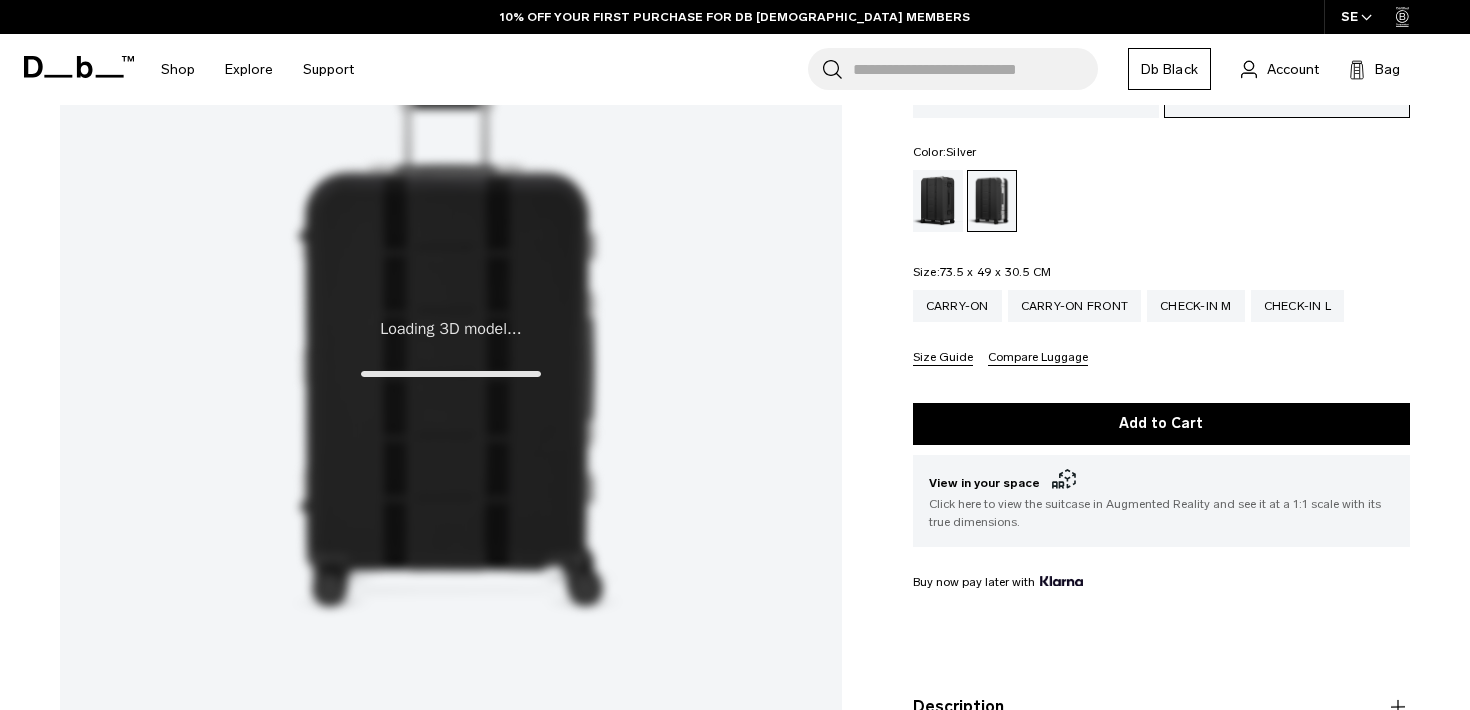 scroll, scrollTop: 501, scrollLeft: 0, axis: vertical 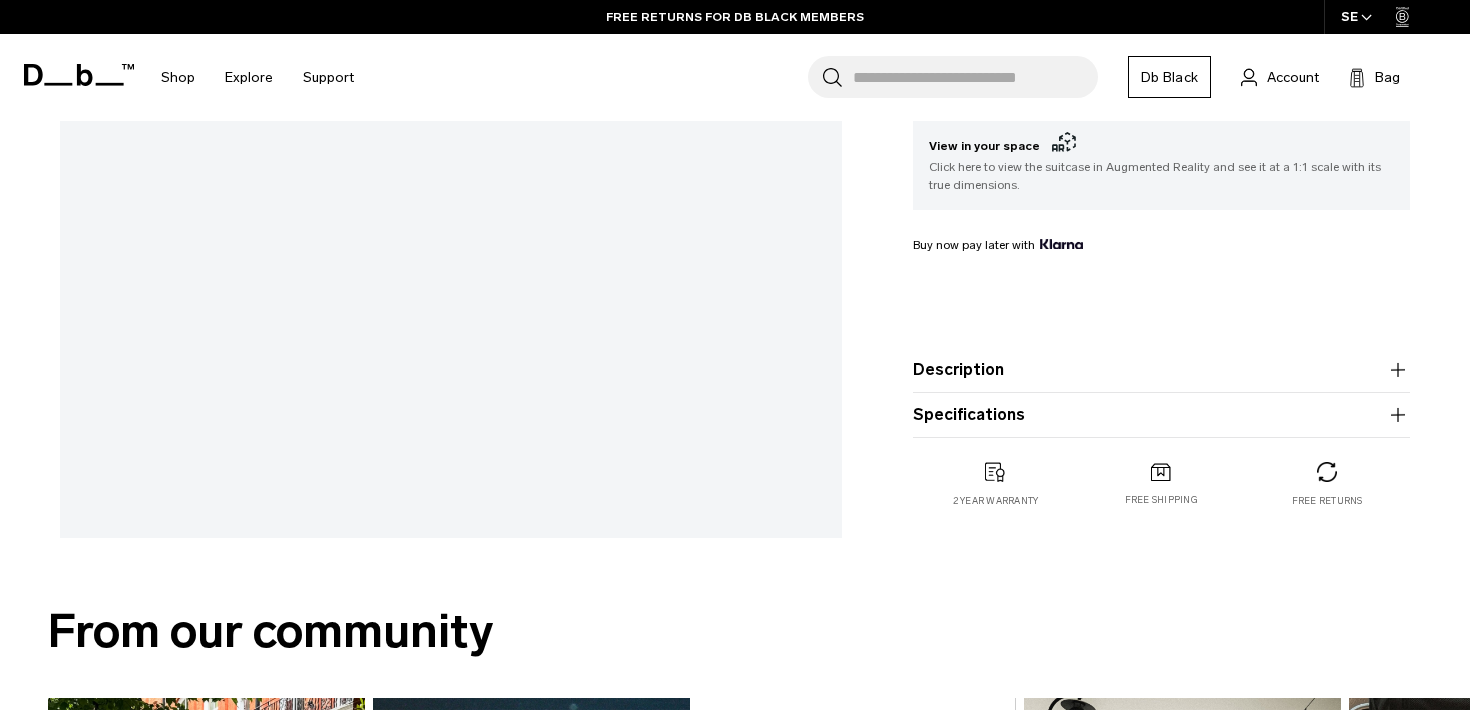 click 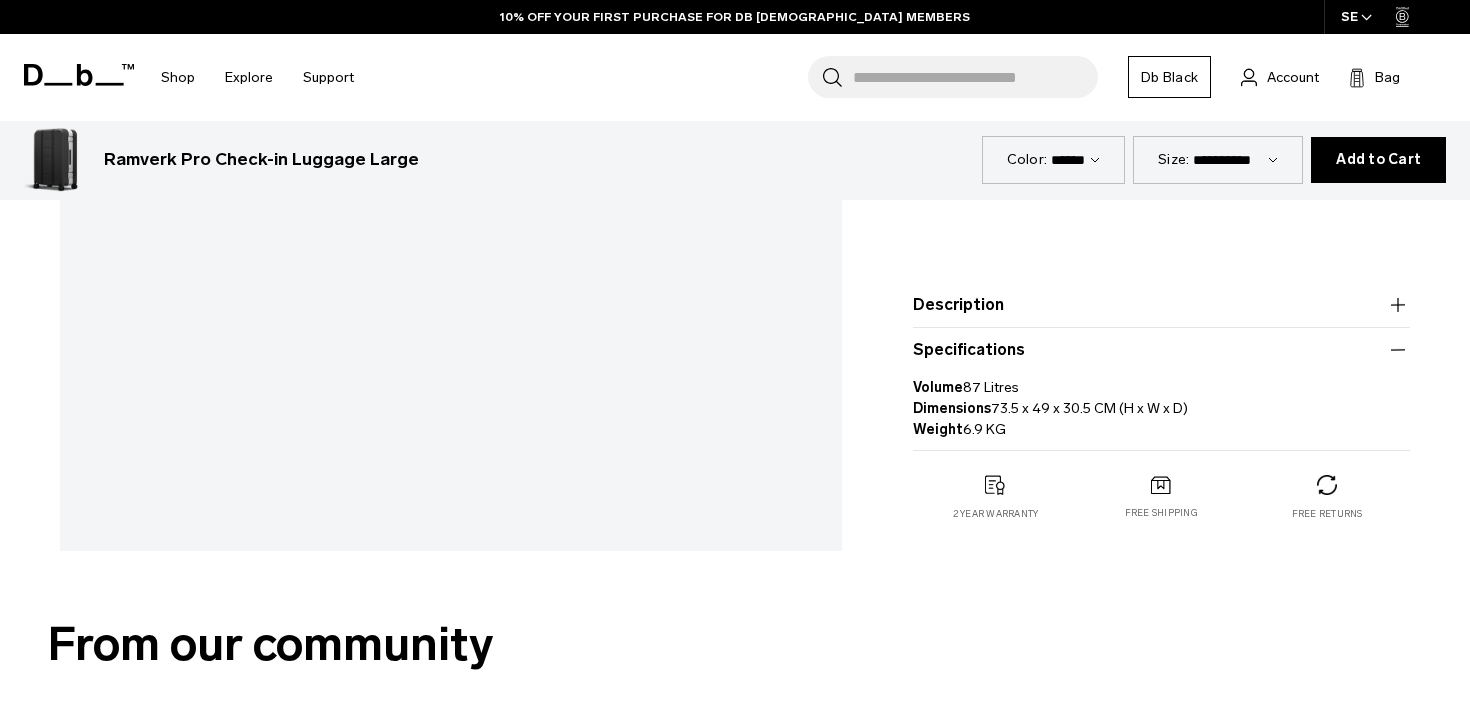 scroll, scrollTop: 682, scrollLeft: 0, axis: vertical 